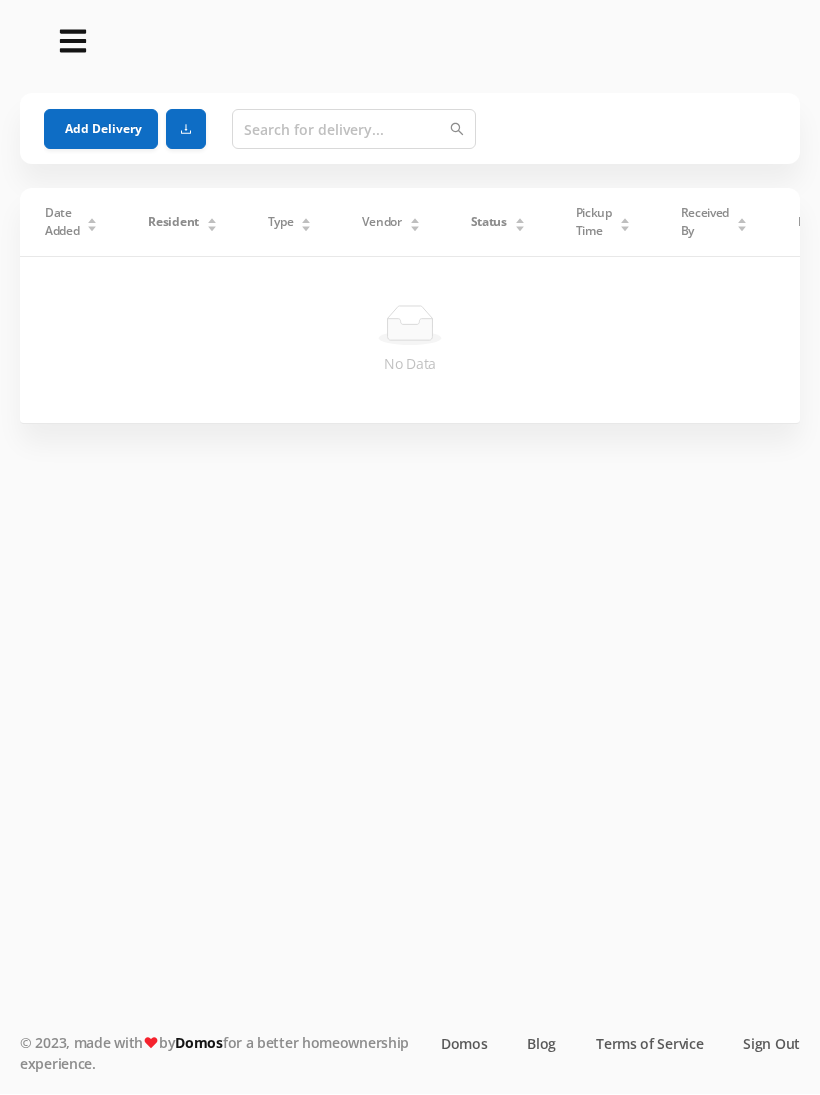 scroll, scrollTop: 1, scrollLeft: 0, axis: vertical 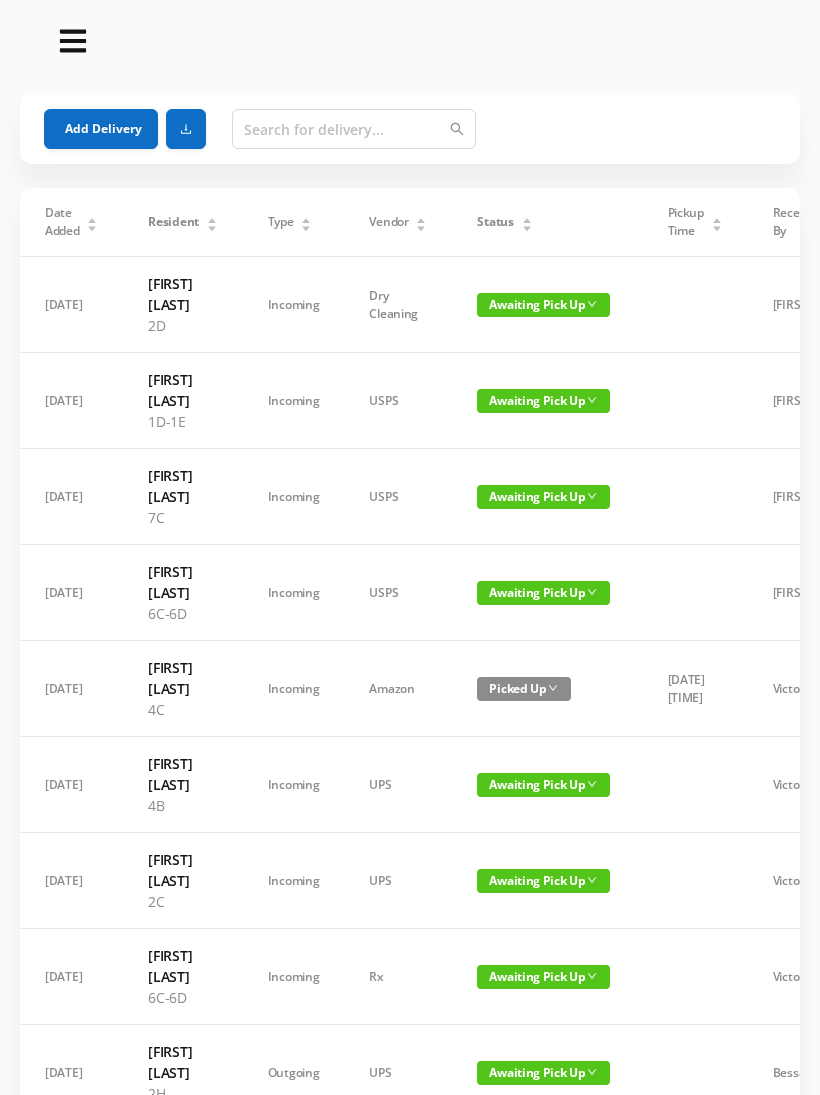 click on "Awaiting Pick Up" at bounding box center [543, 305] 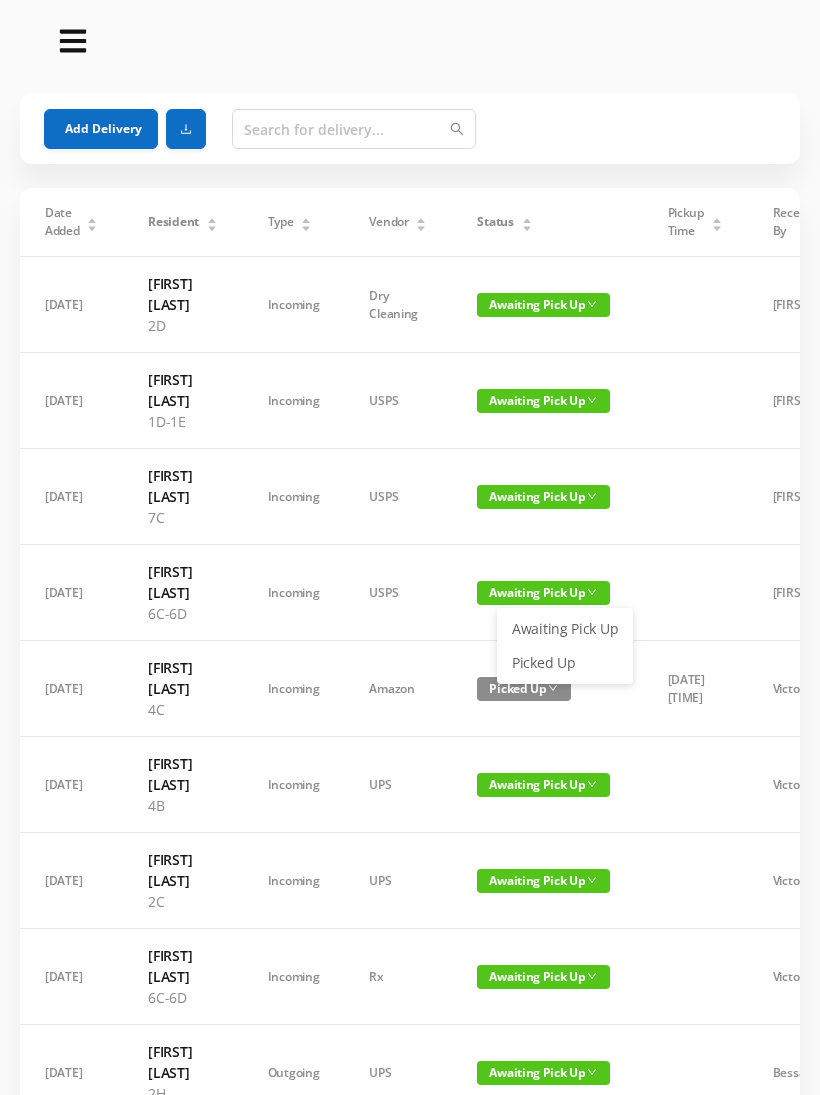 click on "Picked Up" at bounding box center [565, 629] 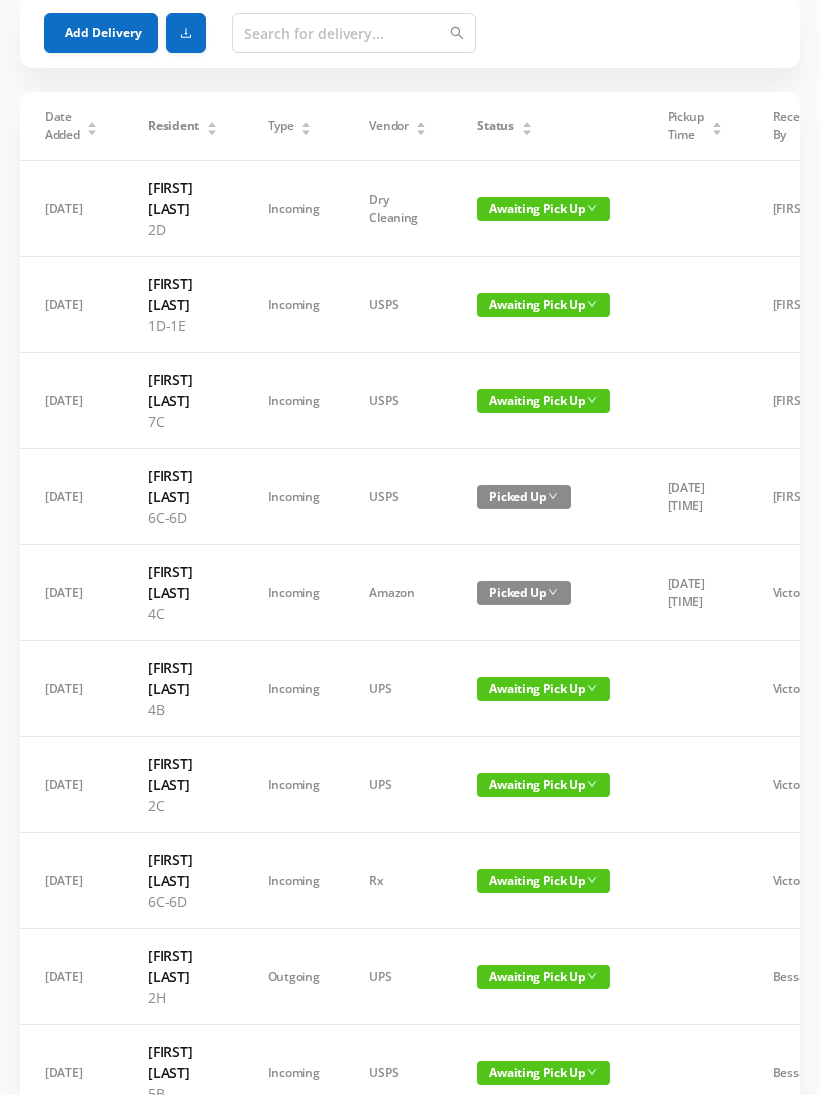 scroll, scrollTop: 97, scrollLeft: 0, axis: vertical 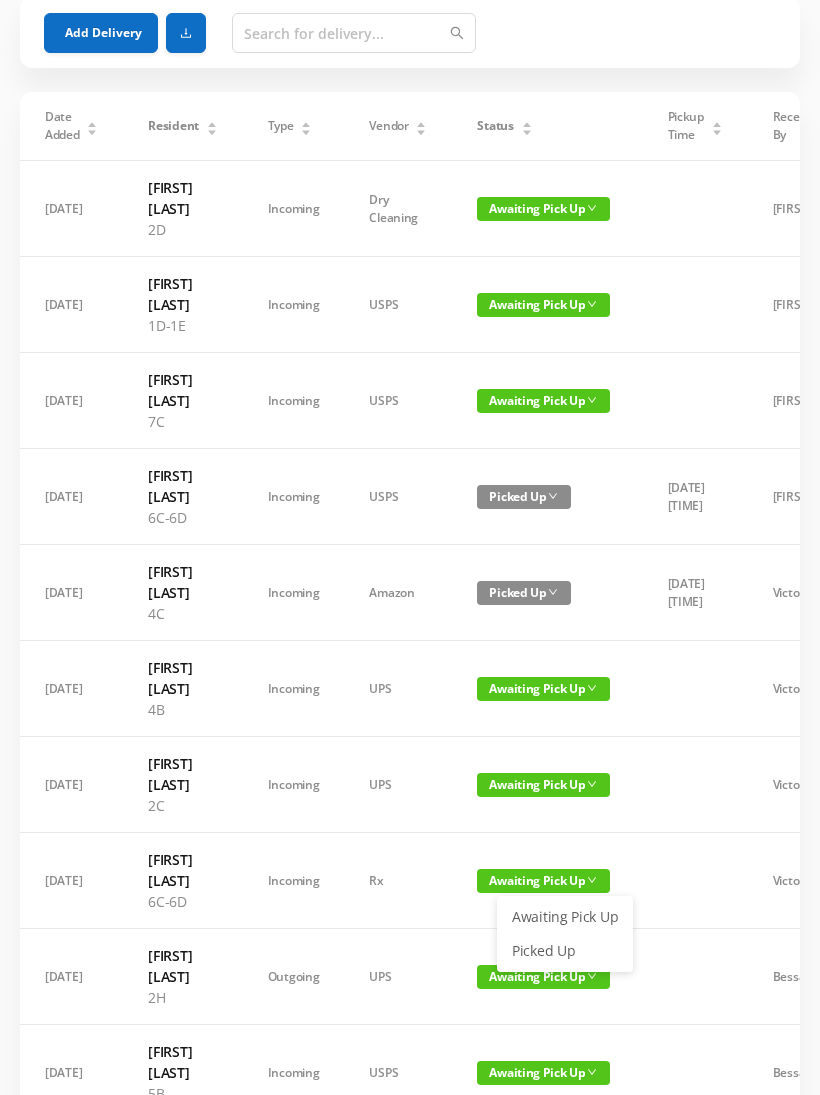 click on "Picked Up" at bounding box center [0, 0] 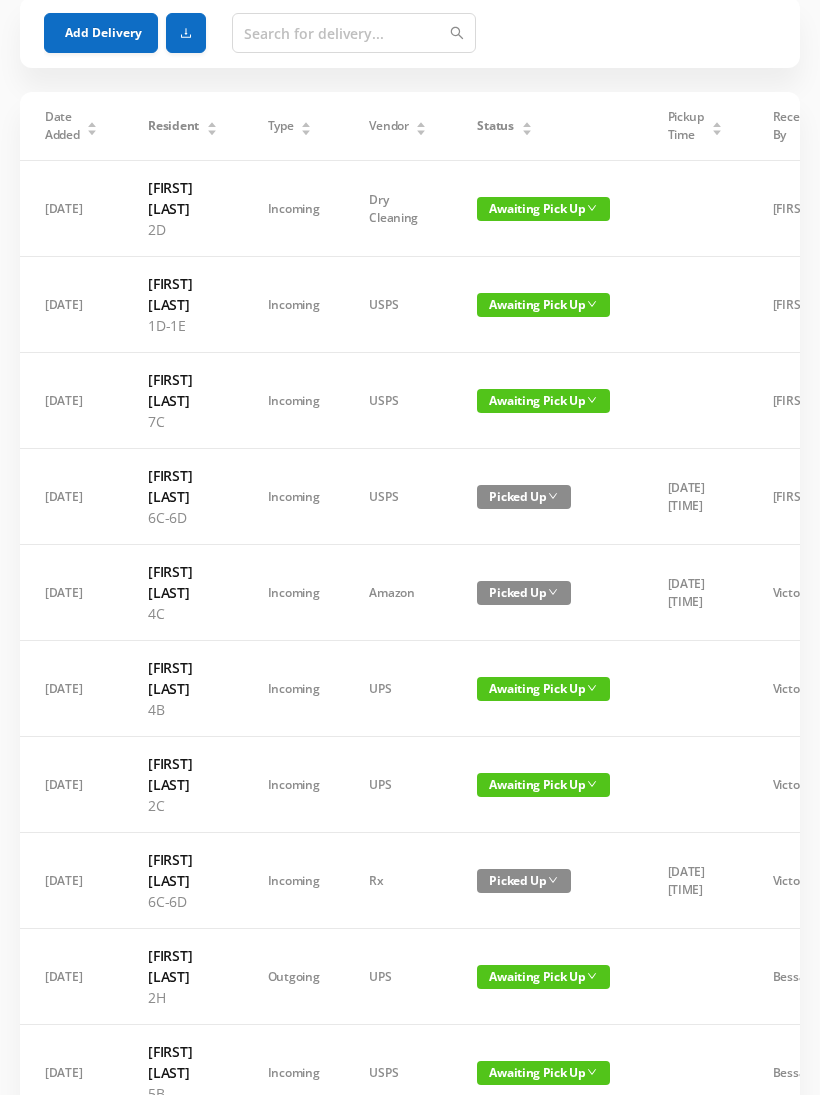 click on "Status" at bounding box center (62, 126) 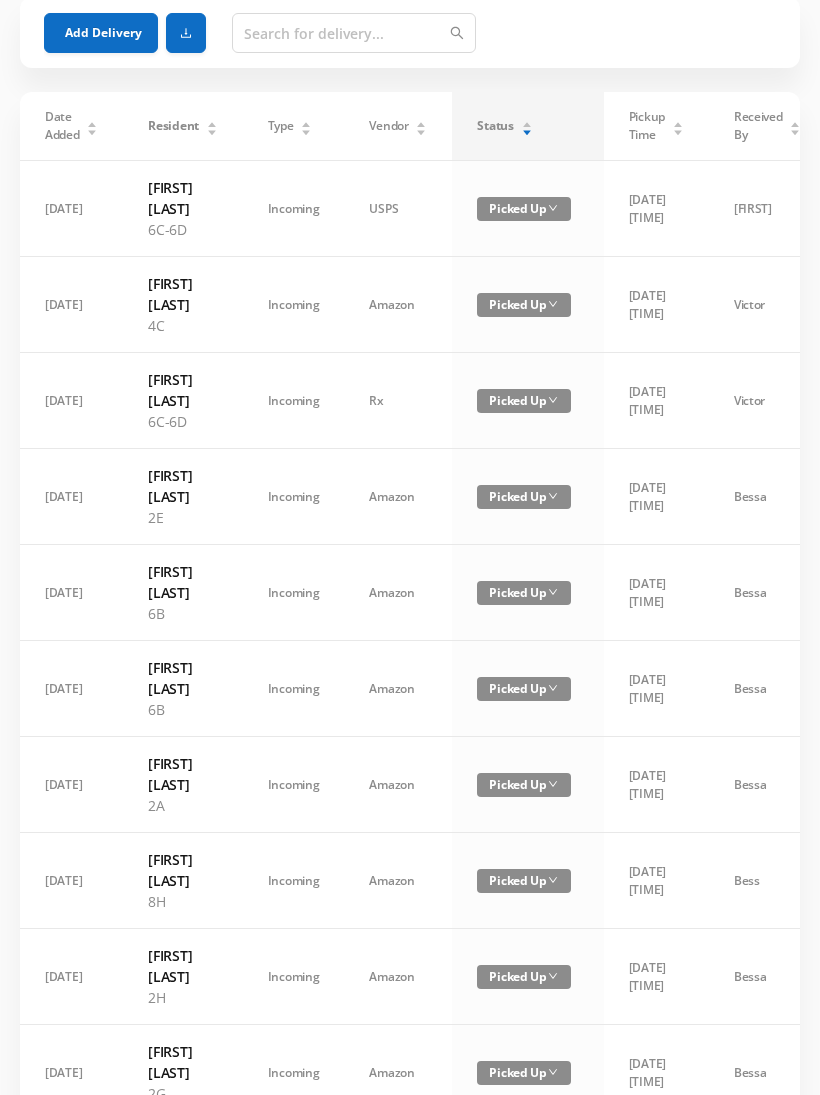 click on "Status" at bounding box center (504, 126) 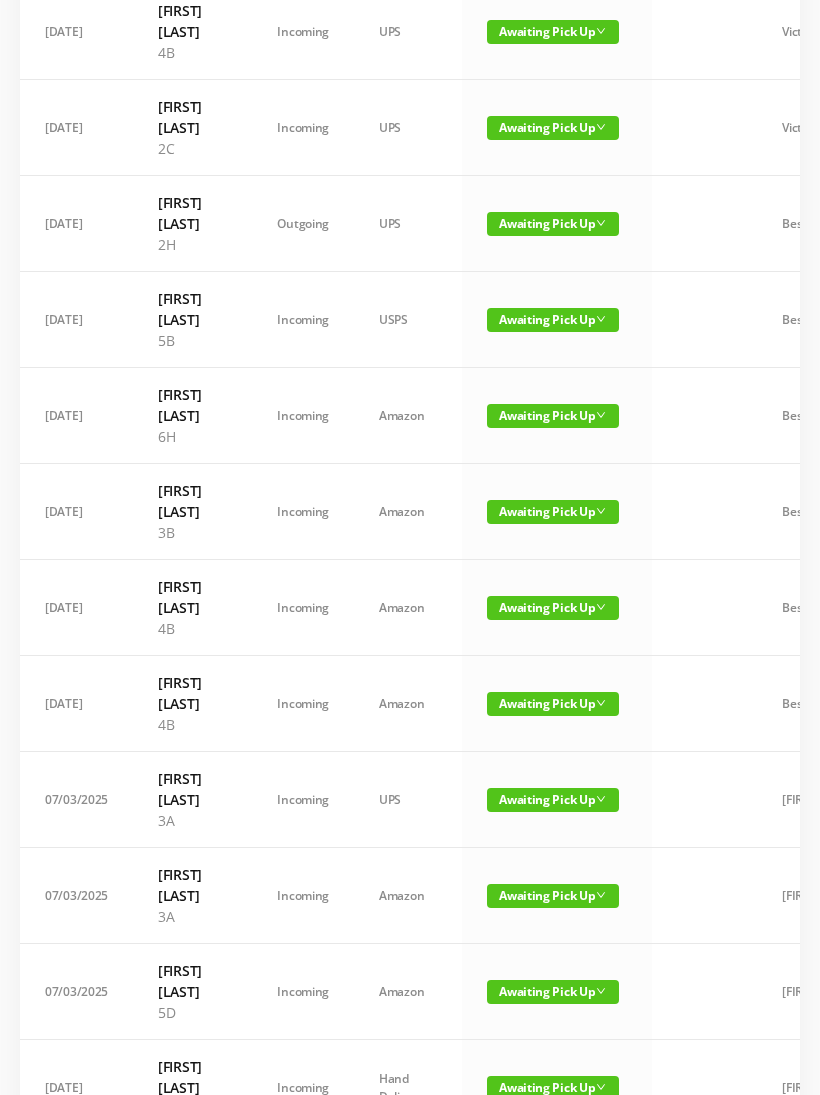 scroll, scrollTop: 571, scrollLeft: 0, axis: vertical 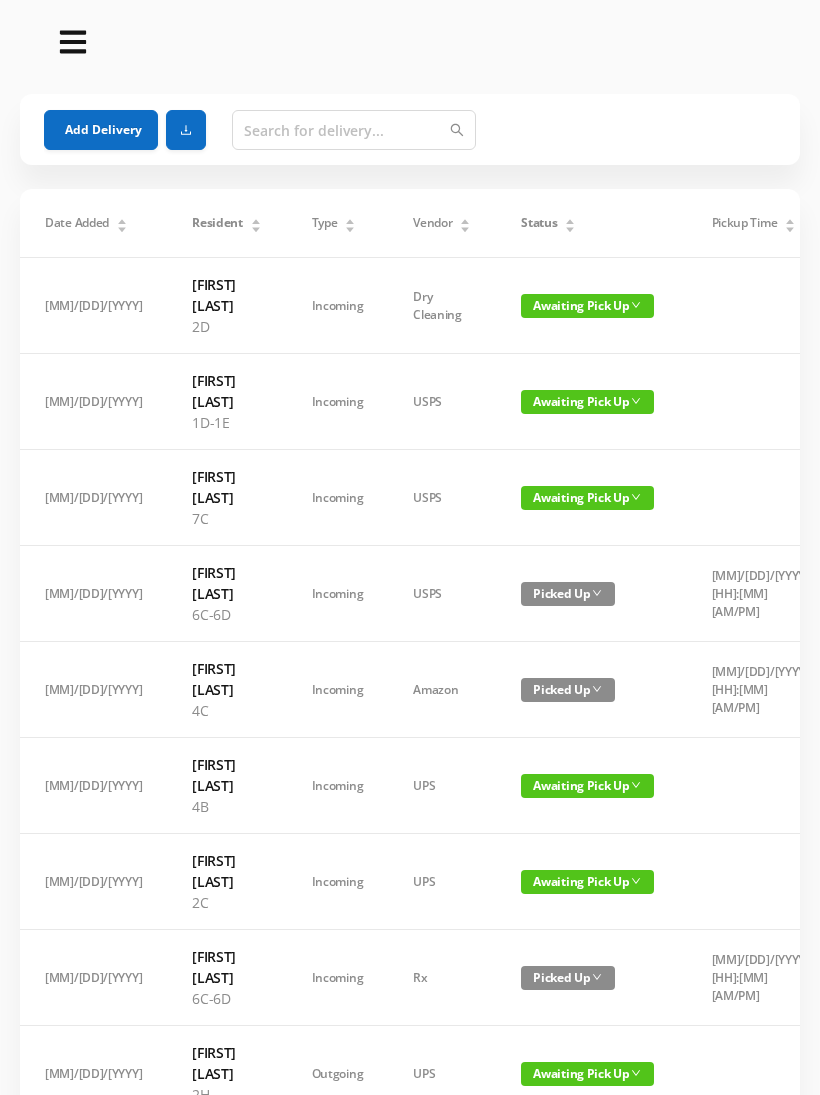 click on "Add Delivery" at bounding box center (101, 130) 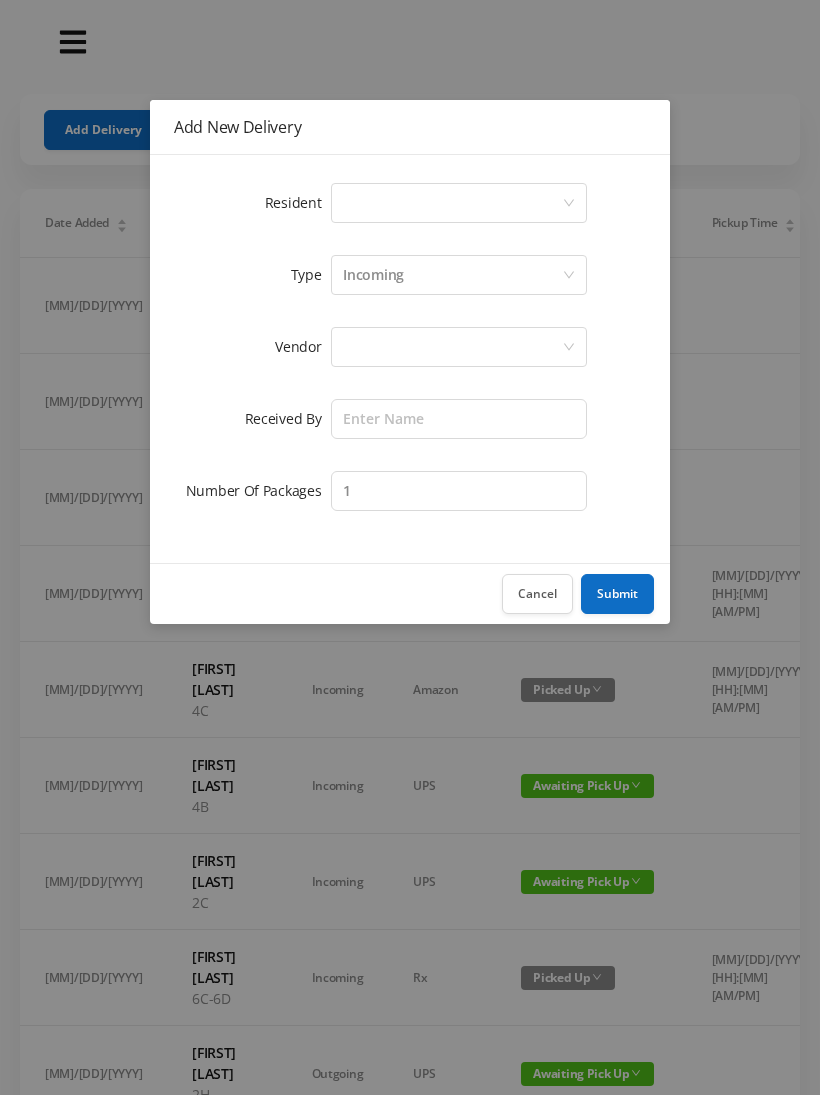 click on "Select a person" at bounding box center (452, 203) 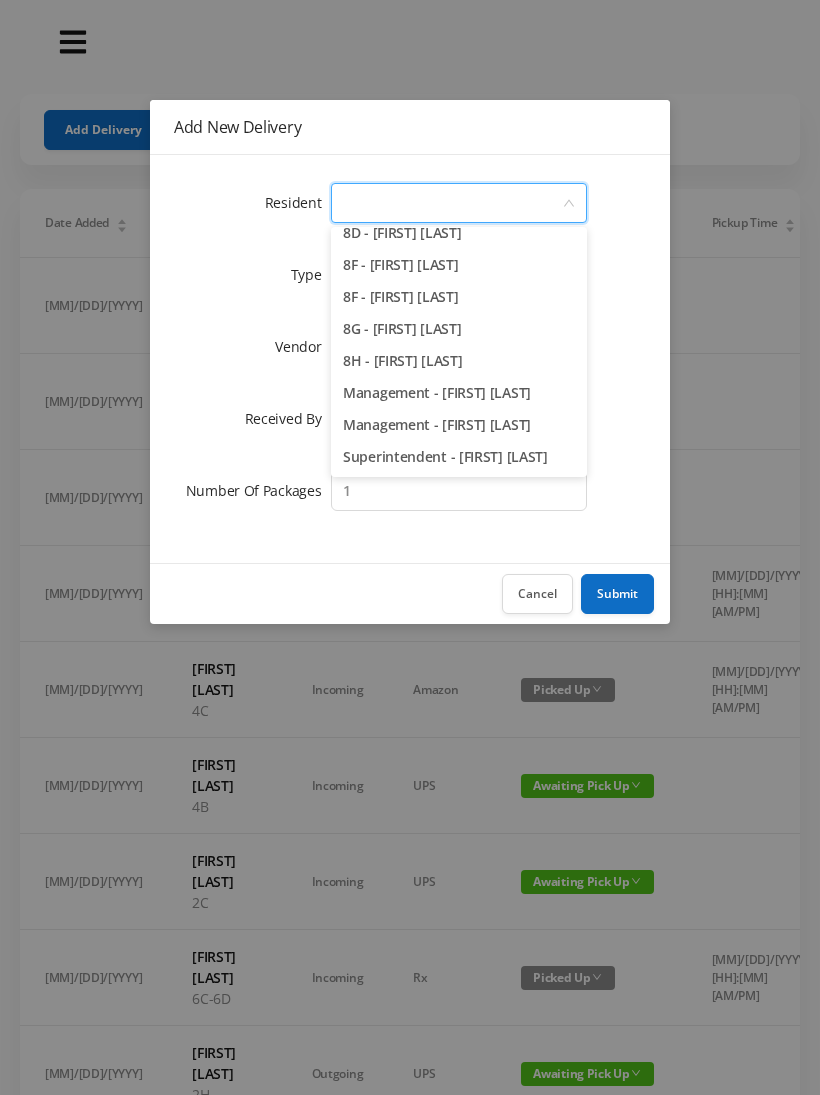scroll, scrollTop: 2830, scrollLeft: 0, axis: vertical 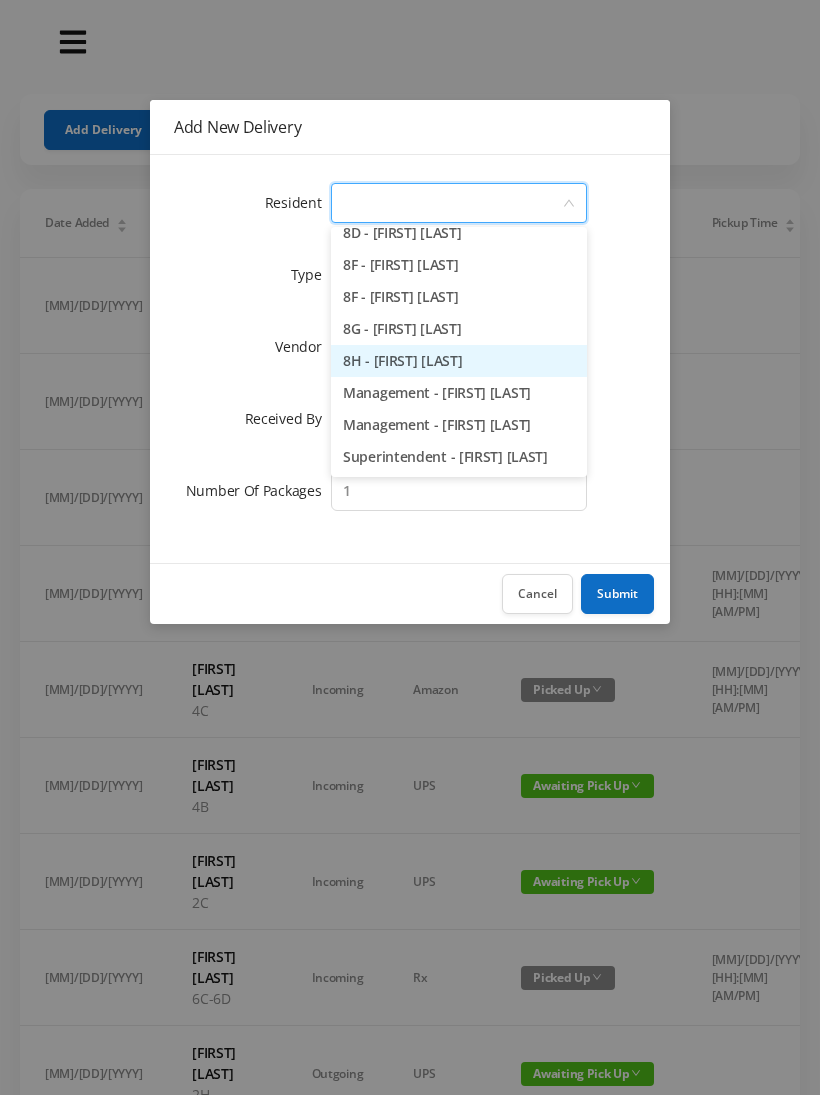 click on "8H - [FIRST] [LAST]" at bounding box center [459, 361] 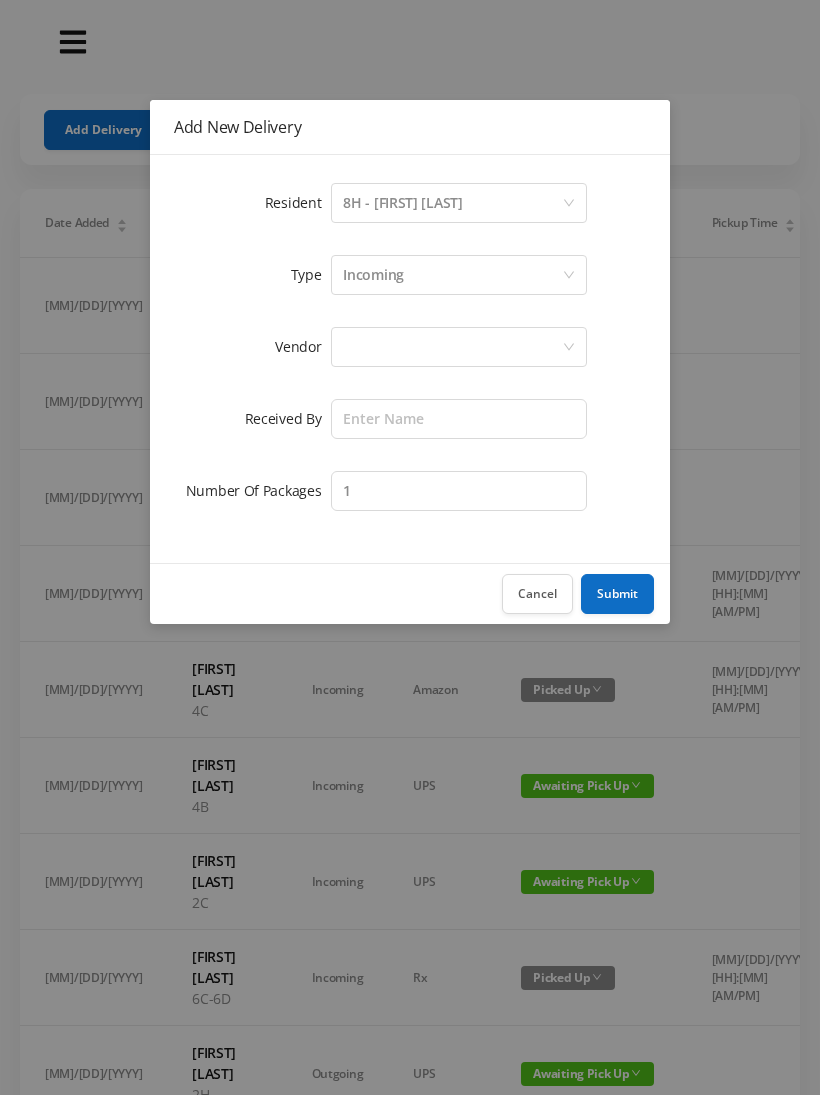 click on "Incoming" at bounding box center [373, 275] 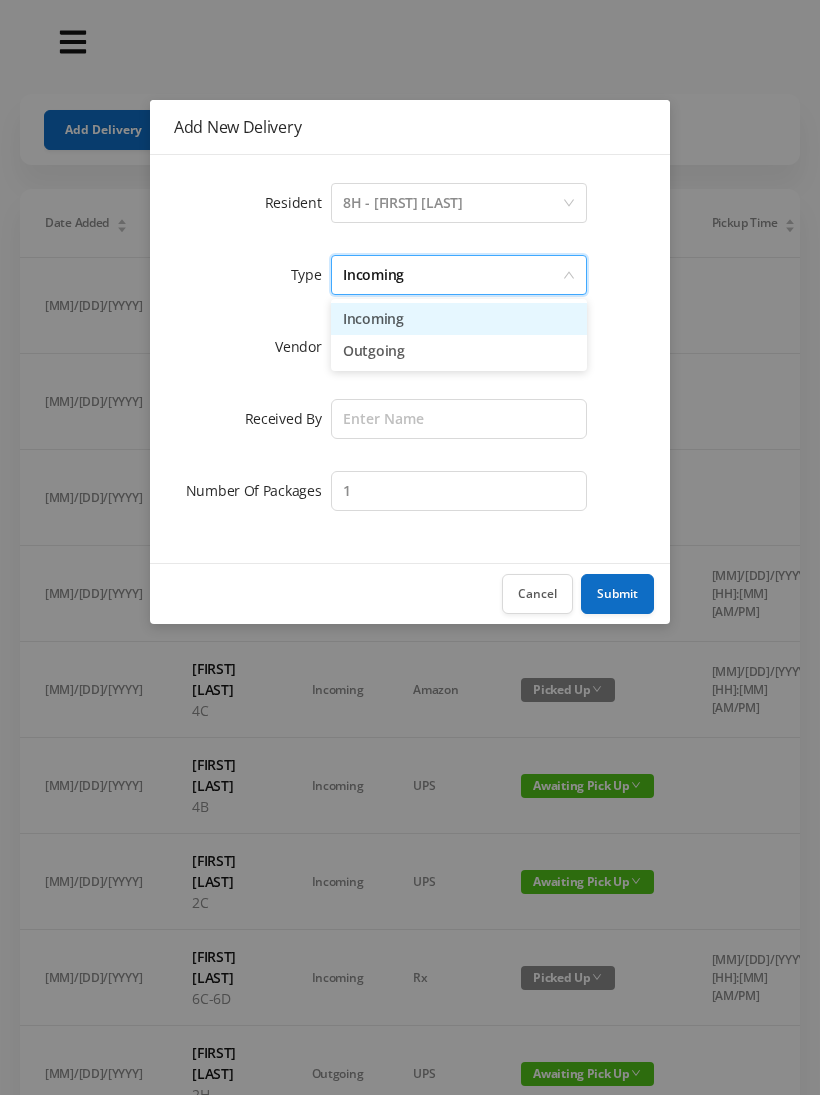 click on "Incoming" at bounding box center [459, 319] 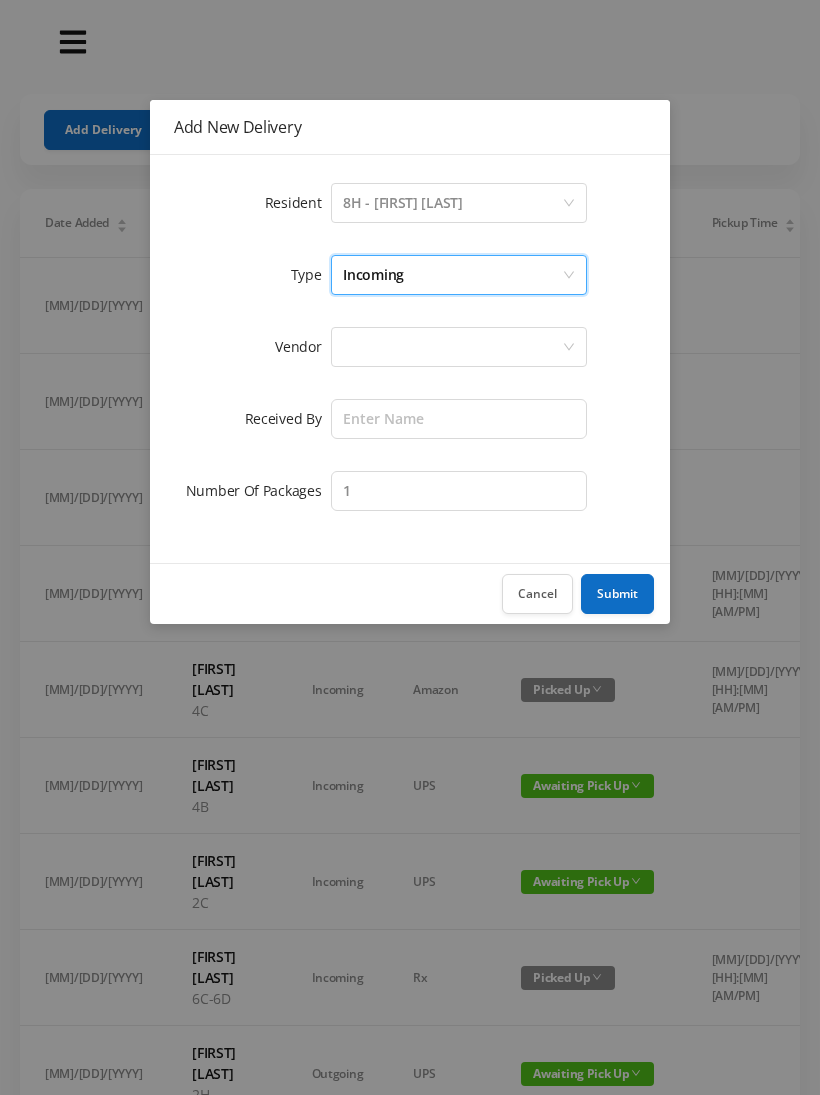 click at bounding box center [452, 203] 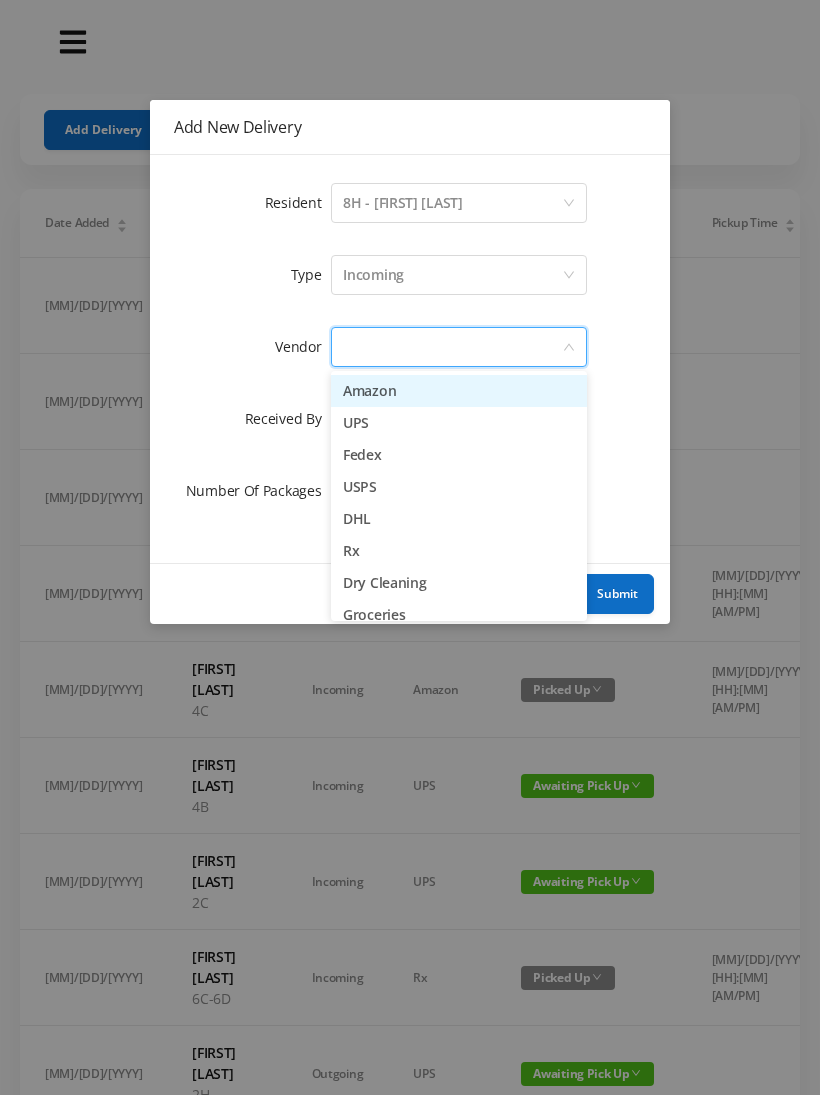 click on "Amazon" at bounding box center (459, 391) 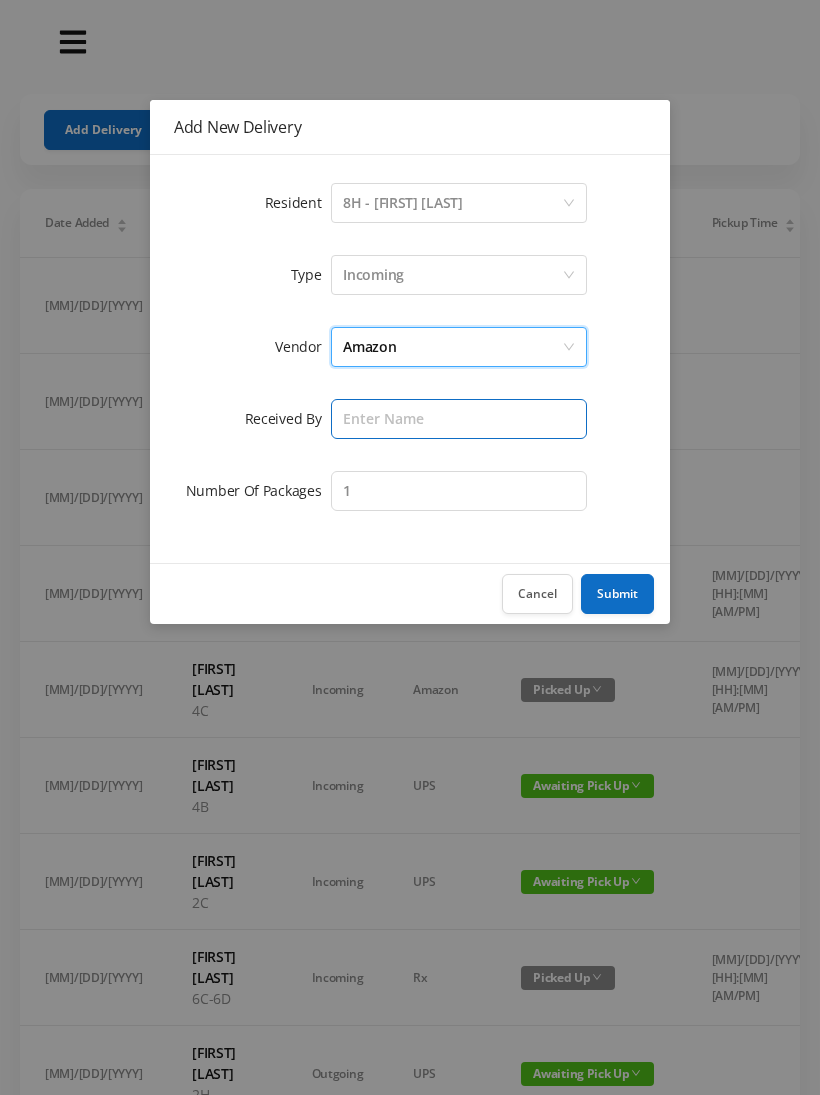 click at bounding box center (459, 419) 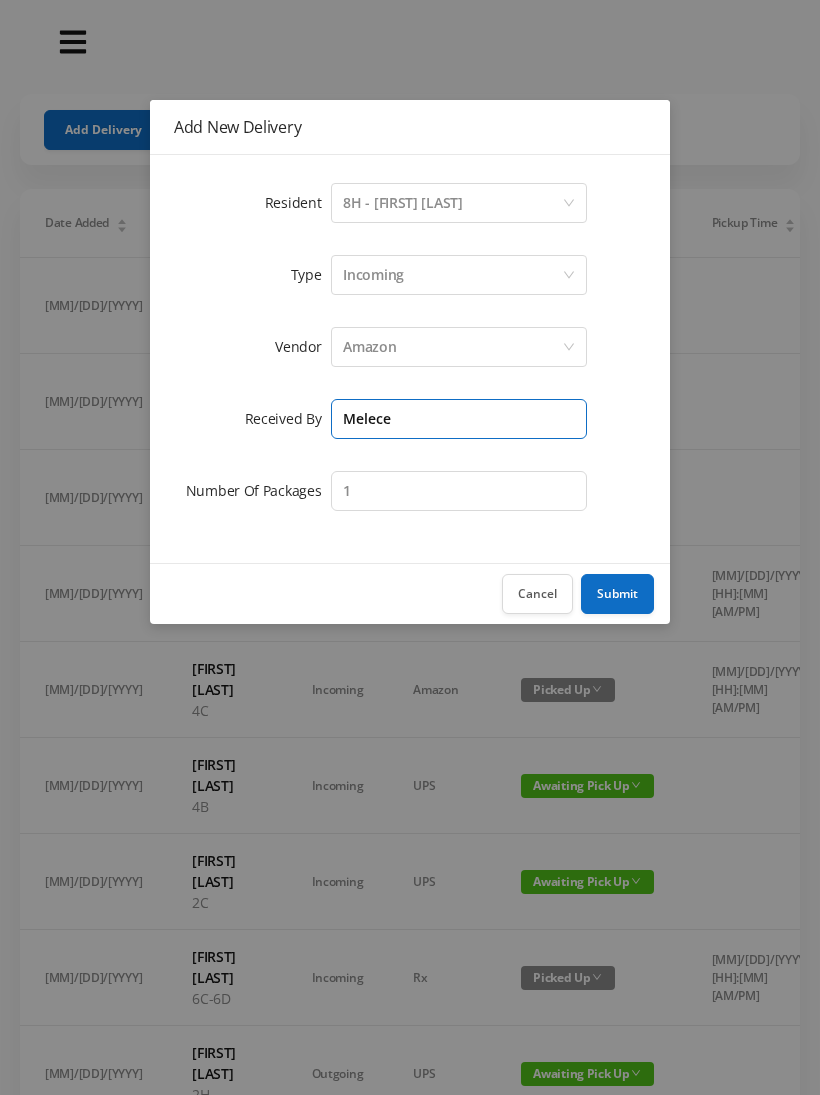 type on "Melece" 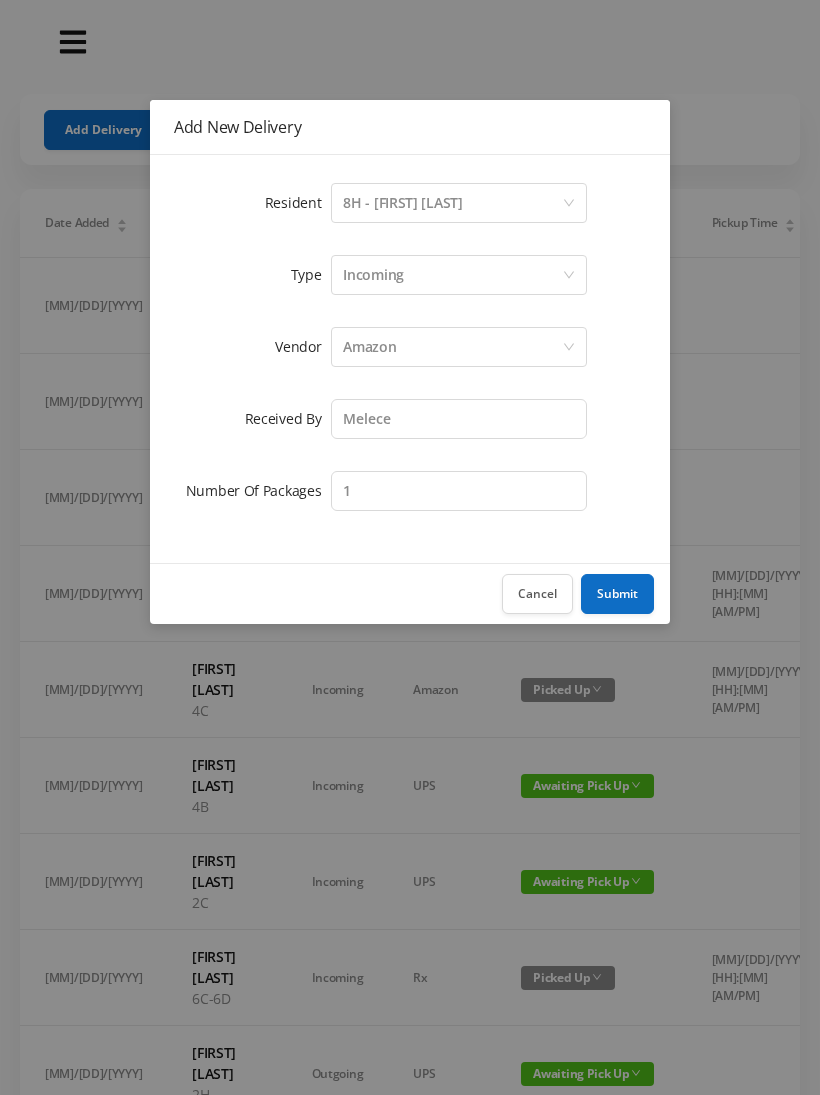 click on "Submit" at bounding box center (617, 594) 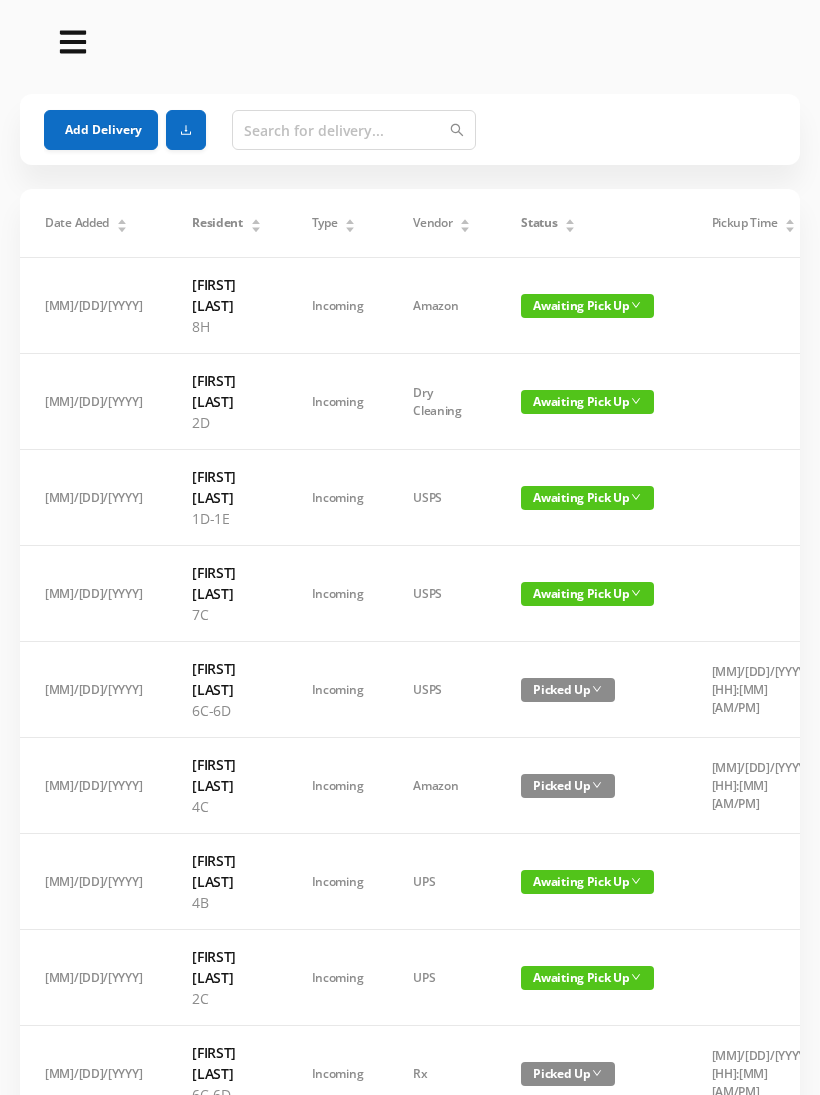 click on "Add Delivery" at bounding box center (101, 130) 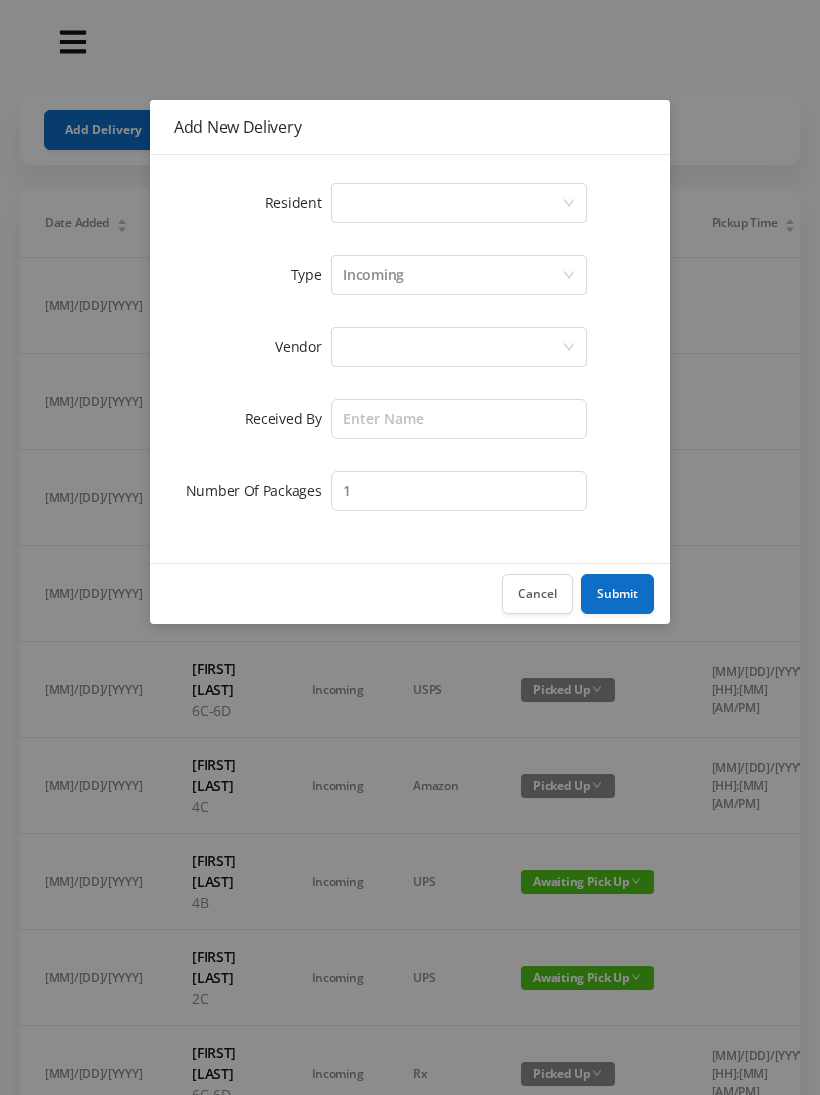 click on "Select a person" at bounding box center [452, 203] 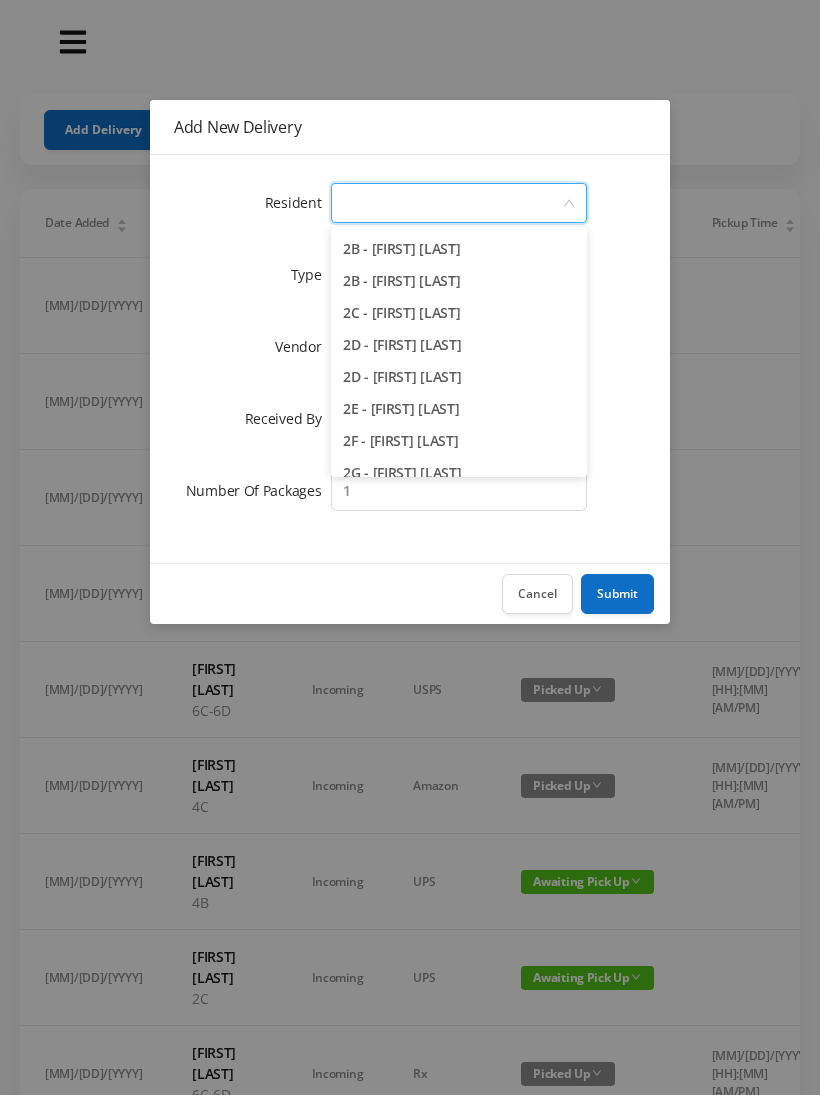 scroll, scrollTop: 409, scrollLeft: 0, axis: vertical 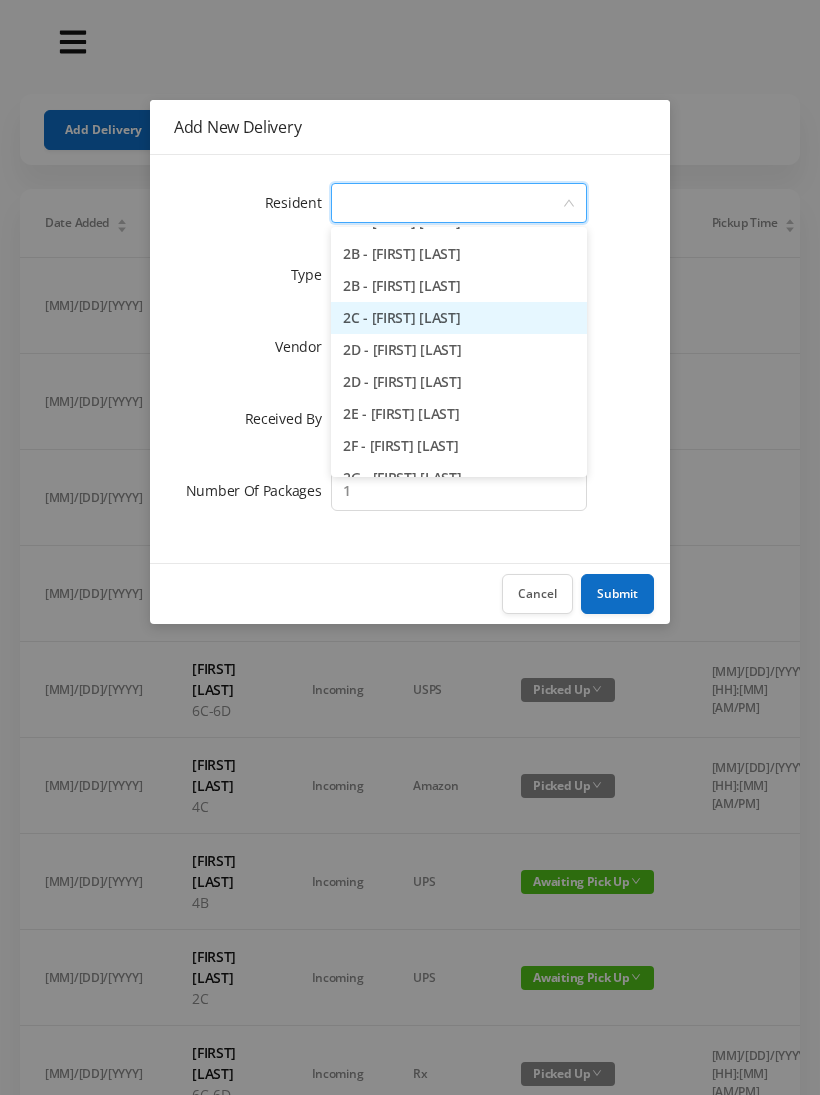 click on "2C - [FIRST] [LAST]" at bounding box center [459, 318] 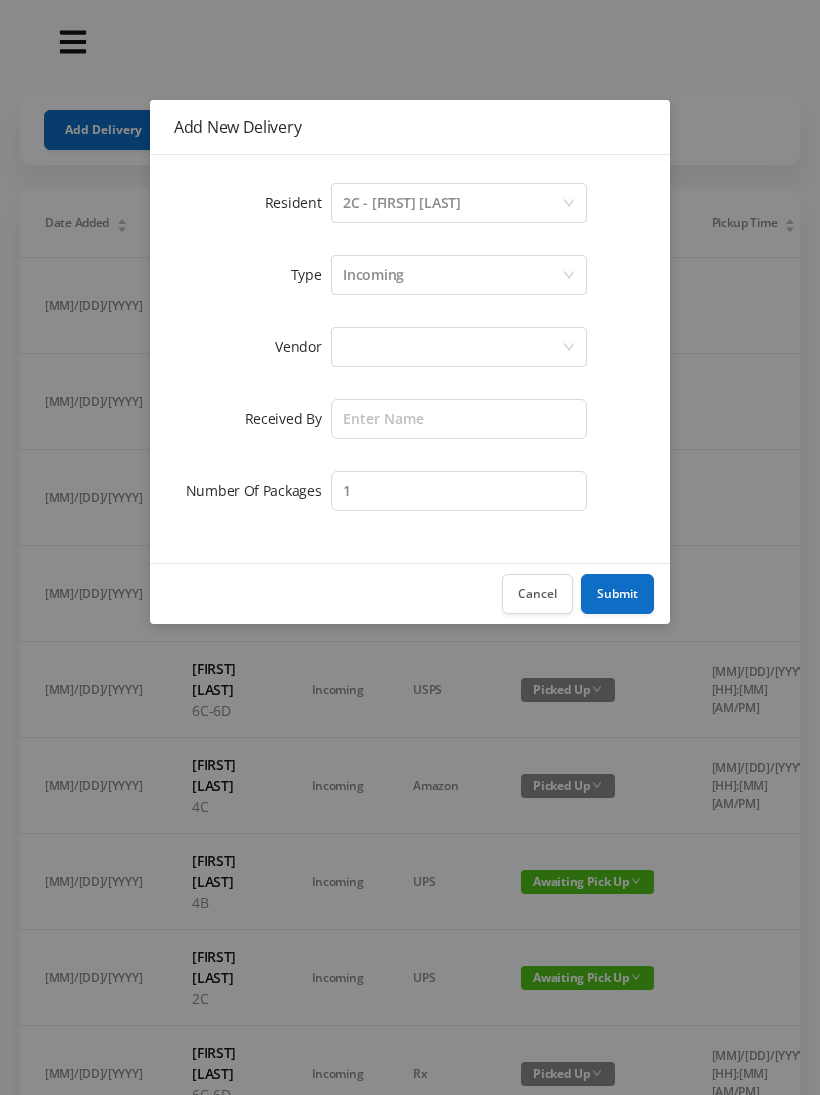 click on "Incoming" at bounding box center [373, 275] 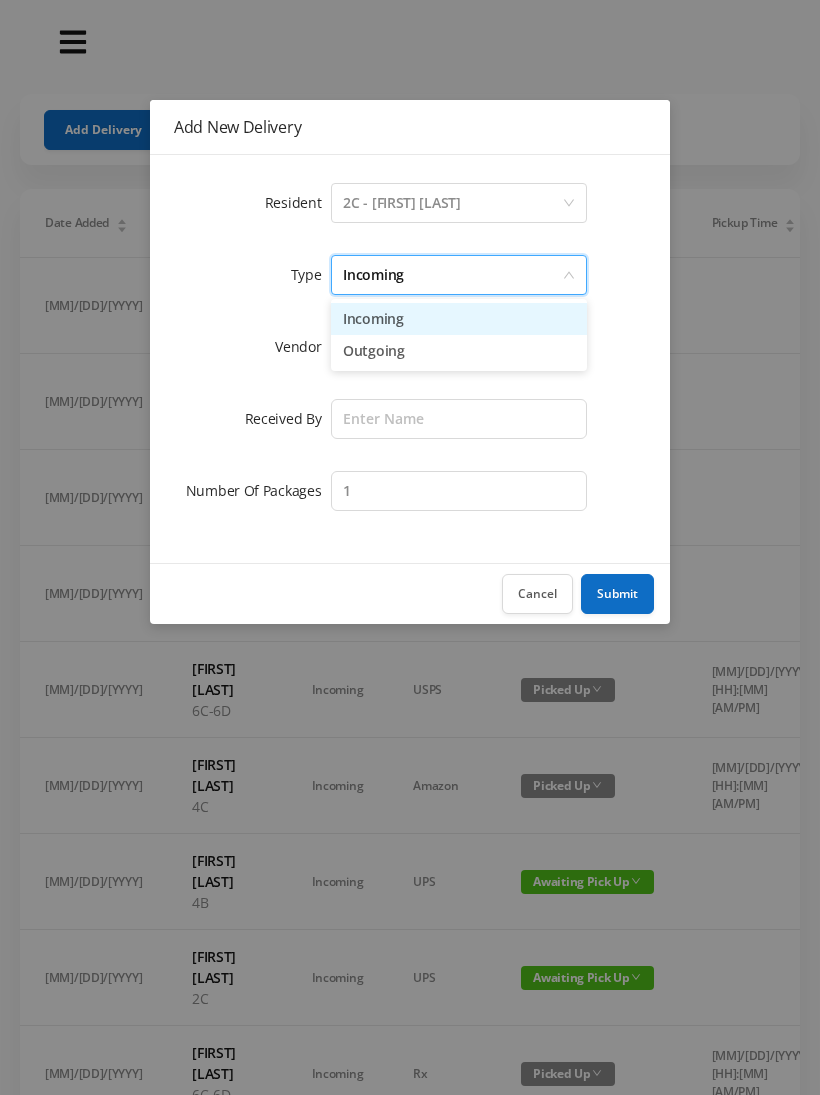click on "Incoming" at bounding box center [459, 319] 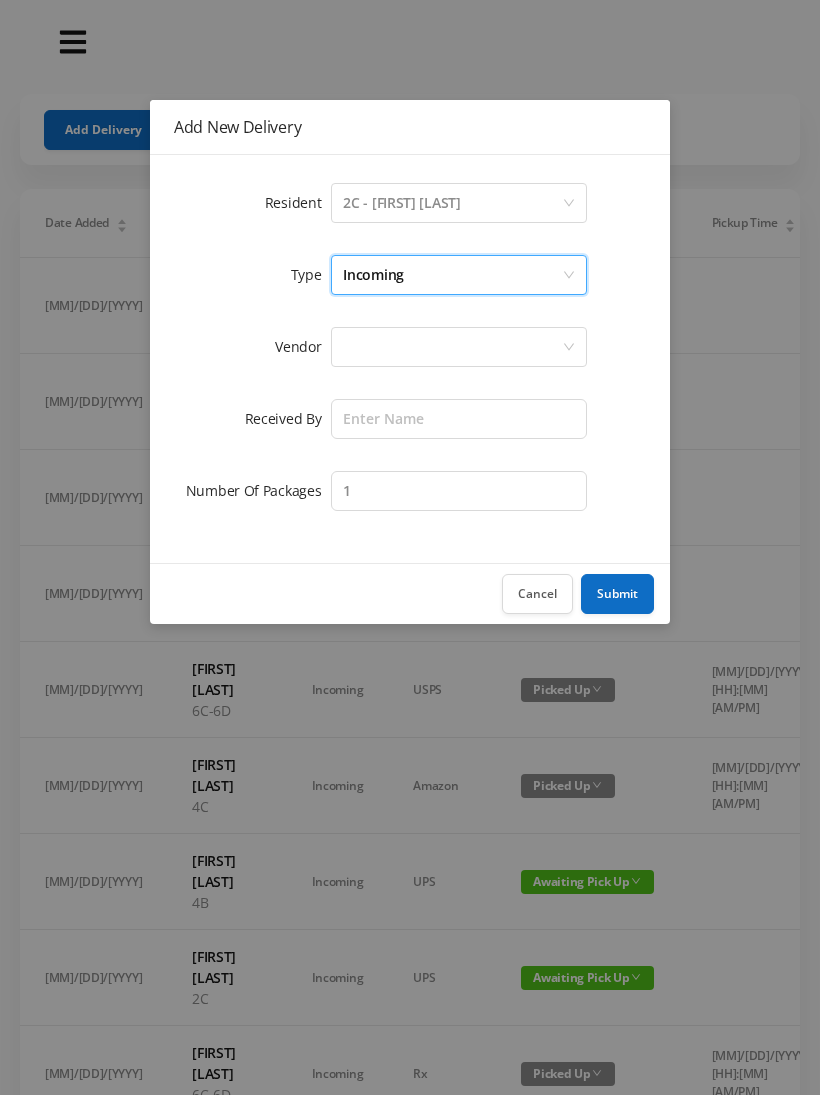 click at bounding box center (452, 203) 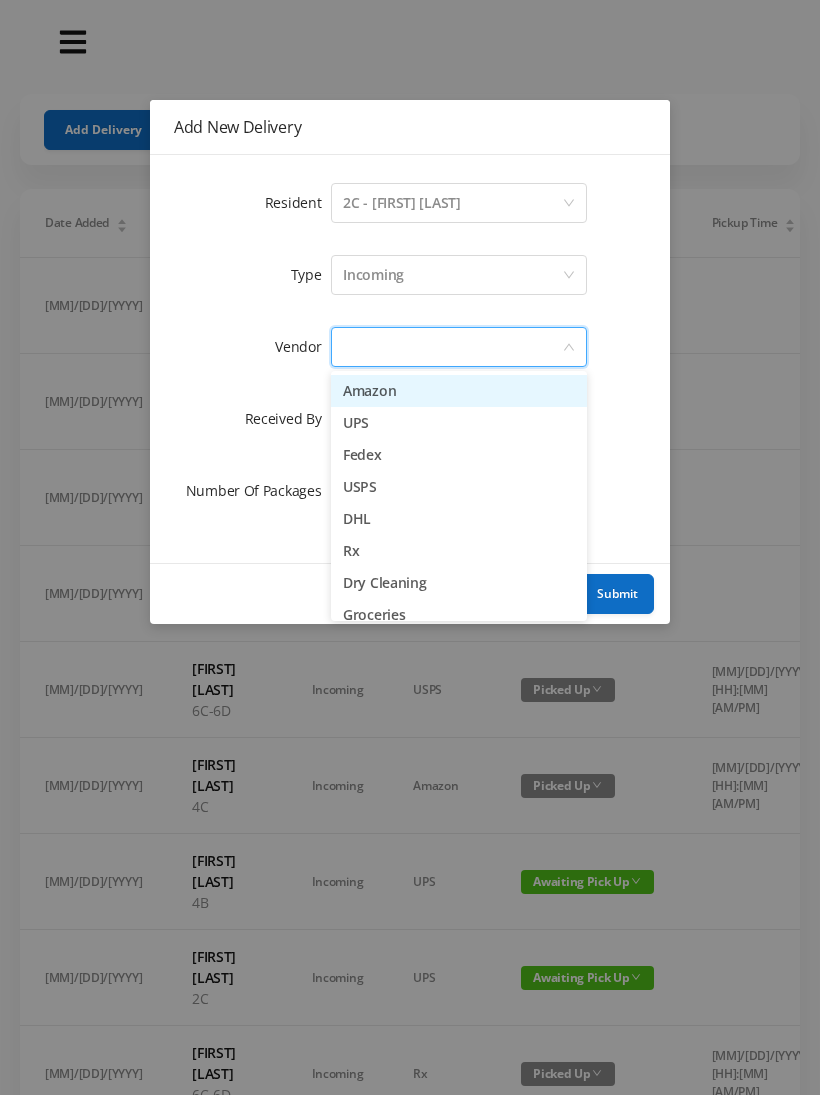 click on "Amazon" at bounding box center (459, 391) 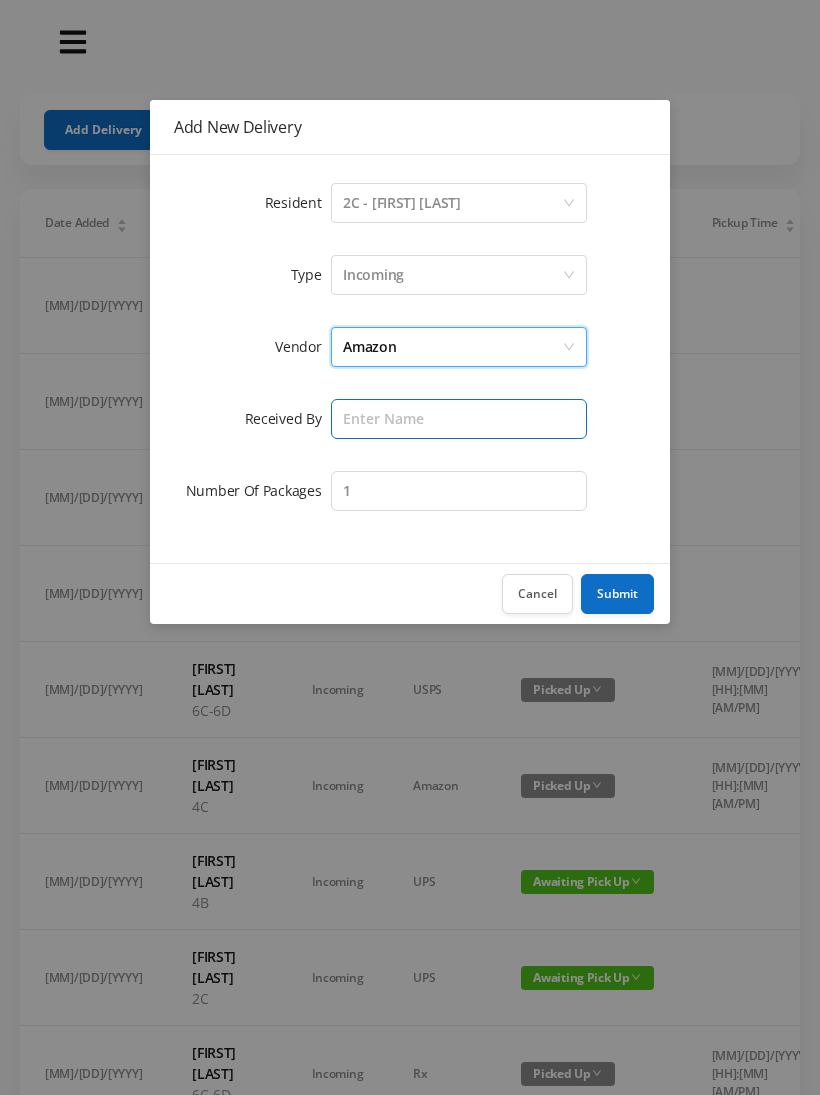 click at bounding box center [459, 419] 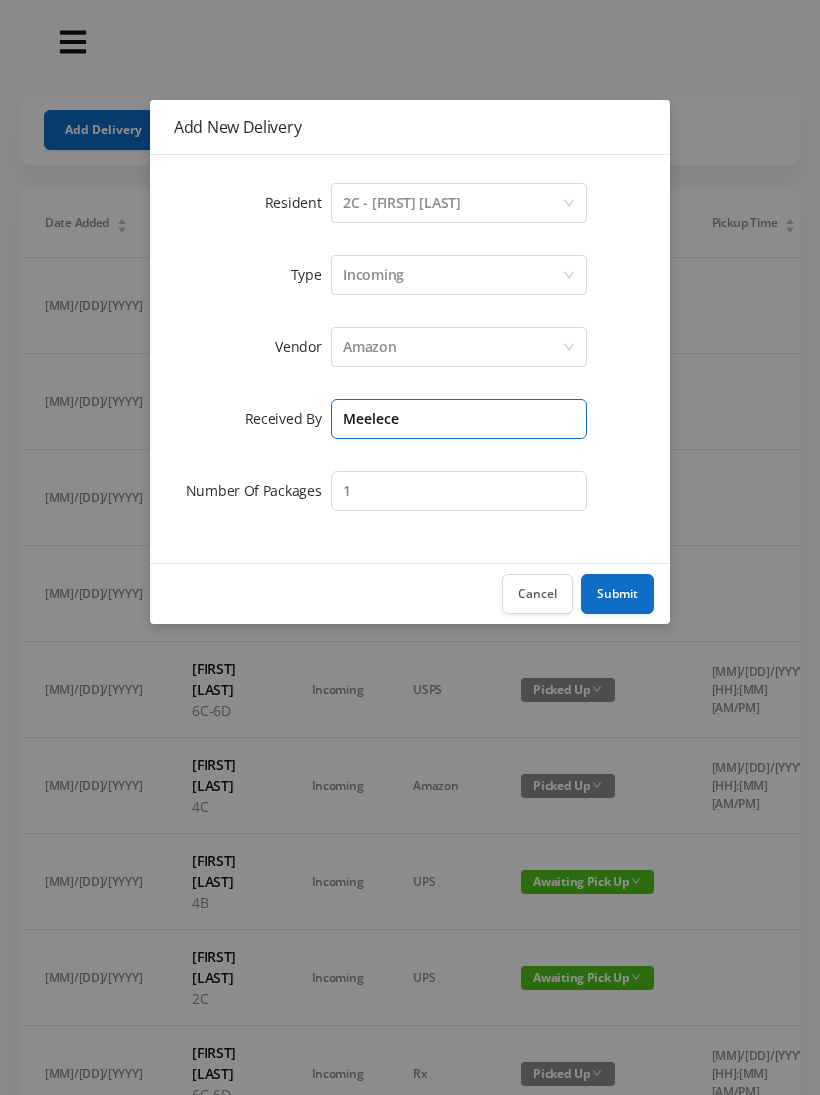type on "Meelece" 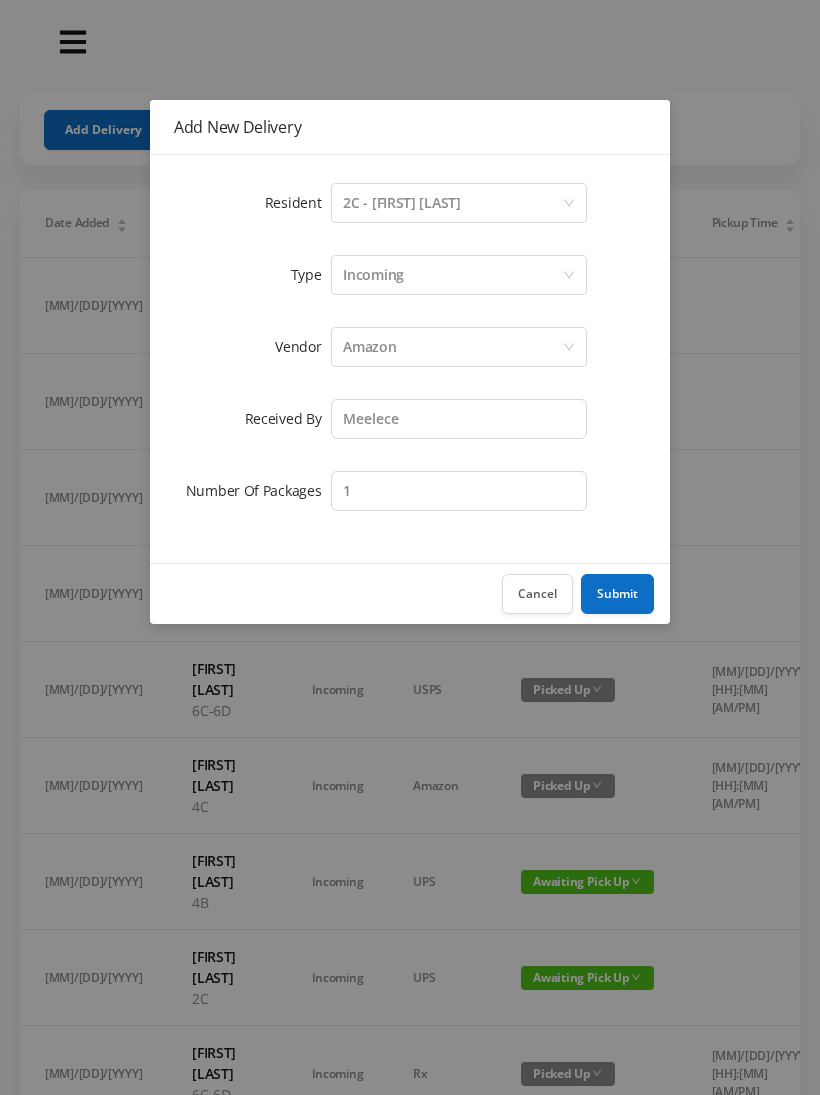 click on "Submit" at bounding box center (617, 594) 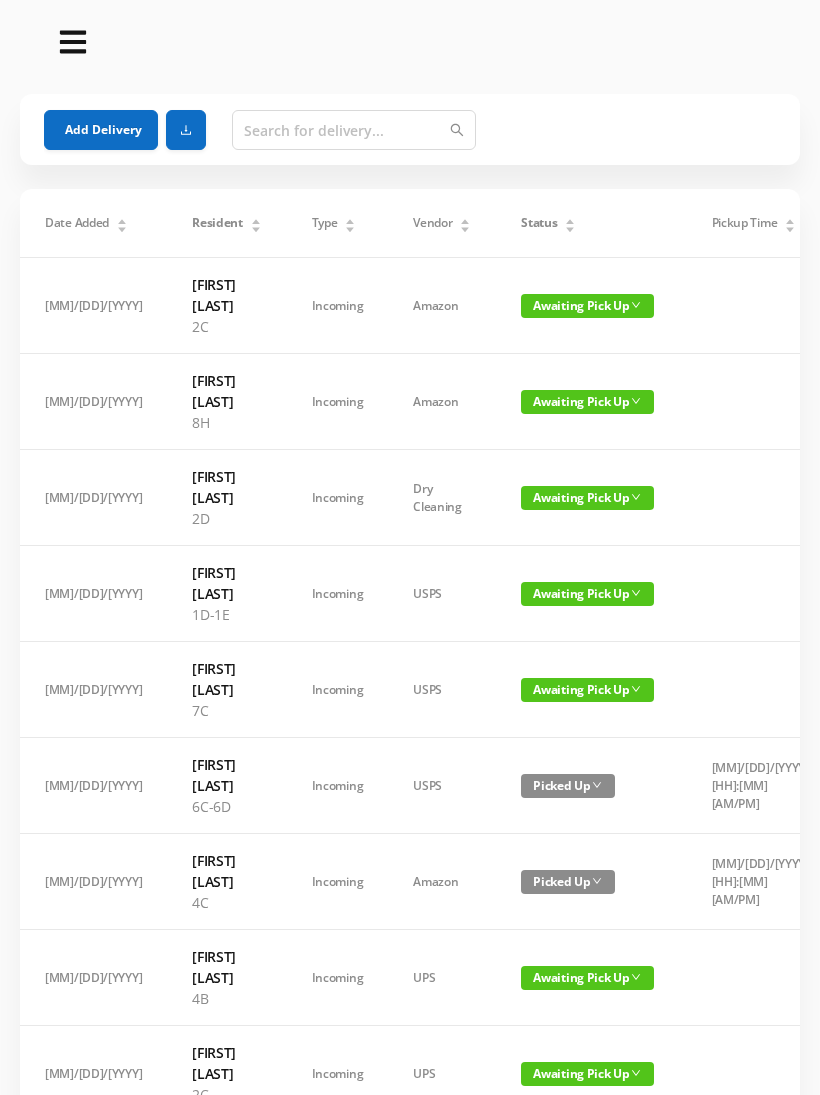 click on "Add Delivery" at bounding box center (101, 130) 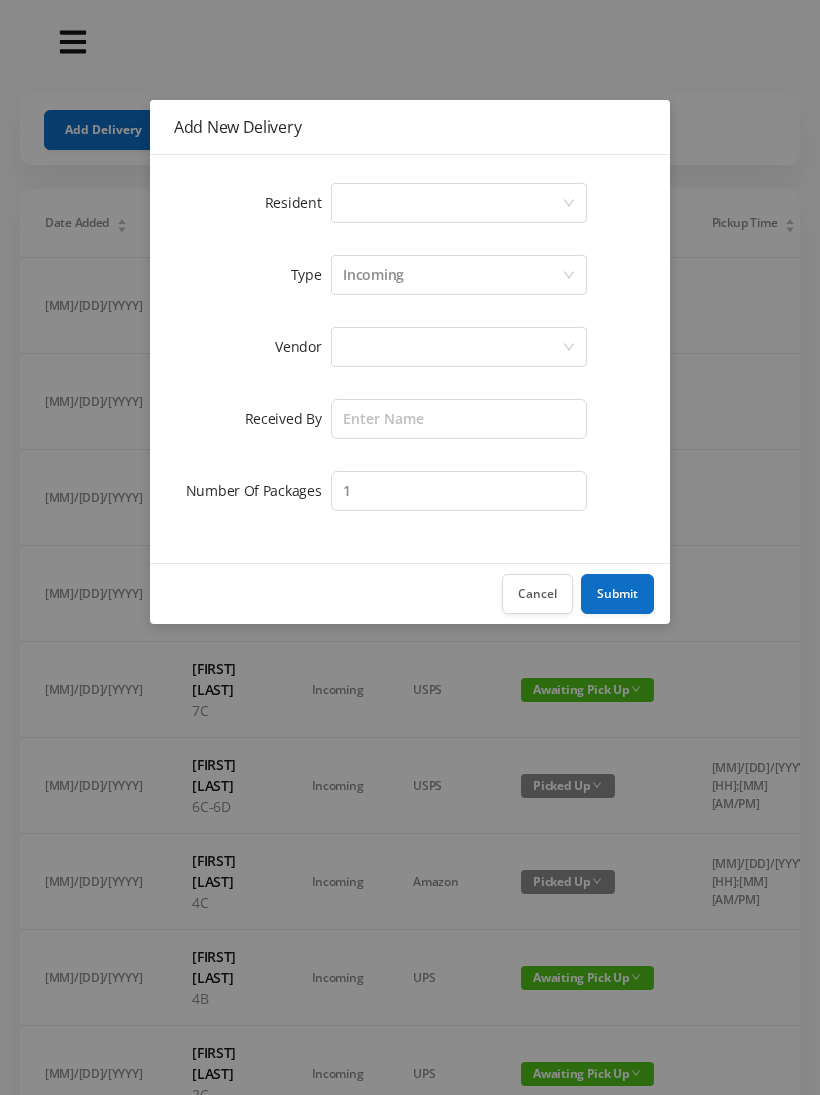 click on "Select a person" at bounding box center [452, 203] 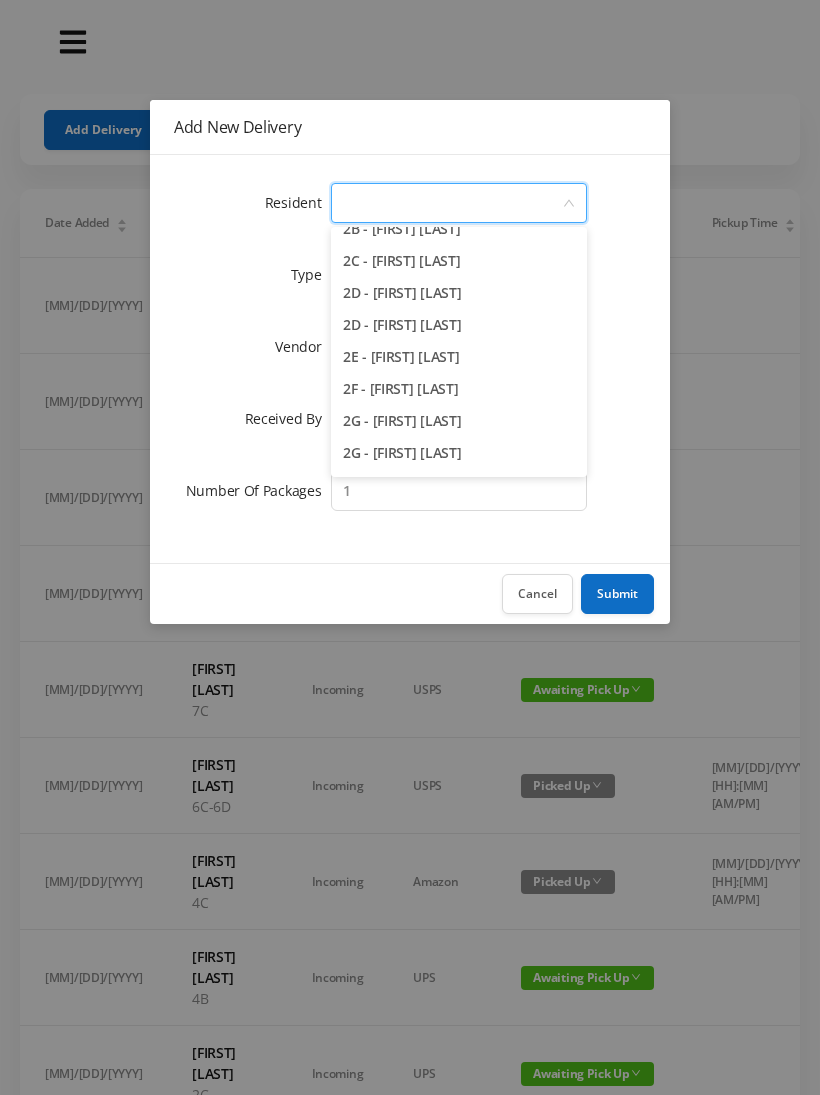 scroll, scrollTop: 579, scrollLeft: 0, axis: vertical 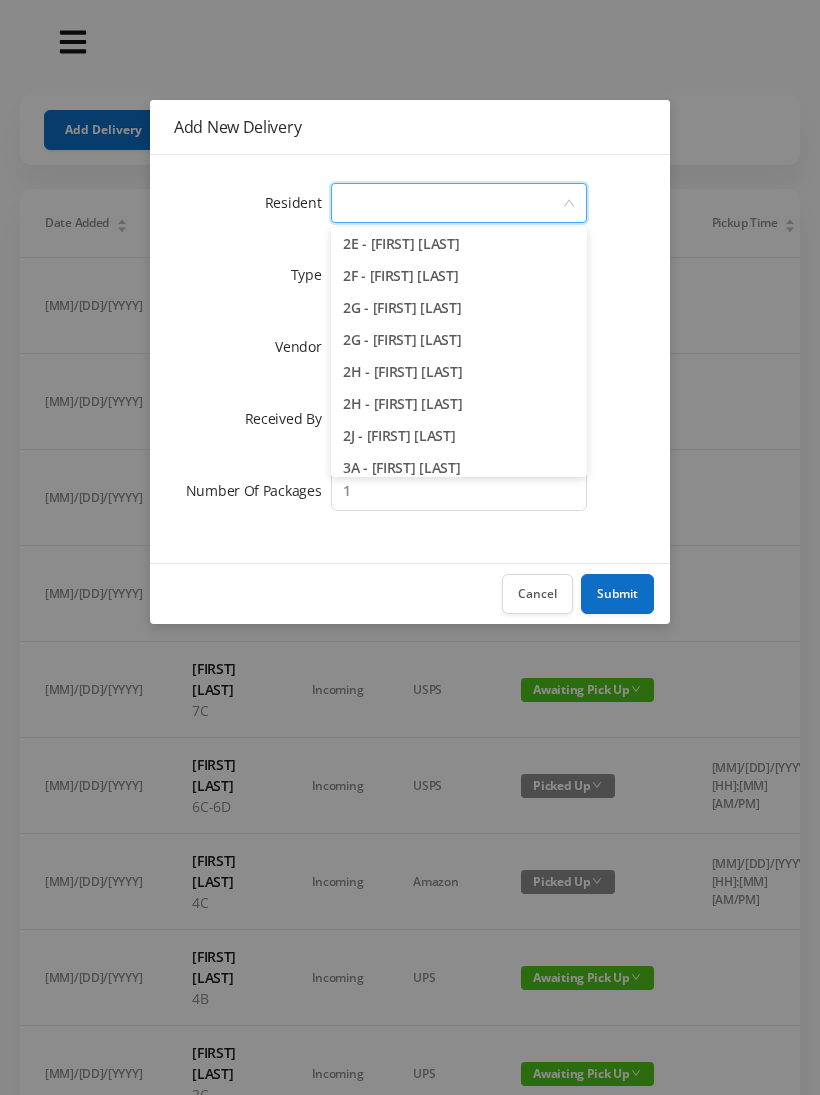 click on "2E - [FIRST] [LAST]" at bounding box center [459, 244] 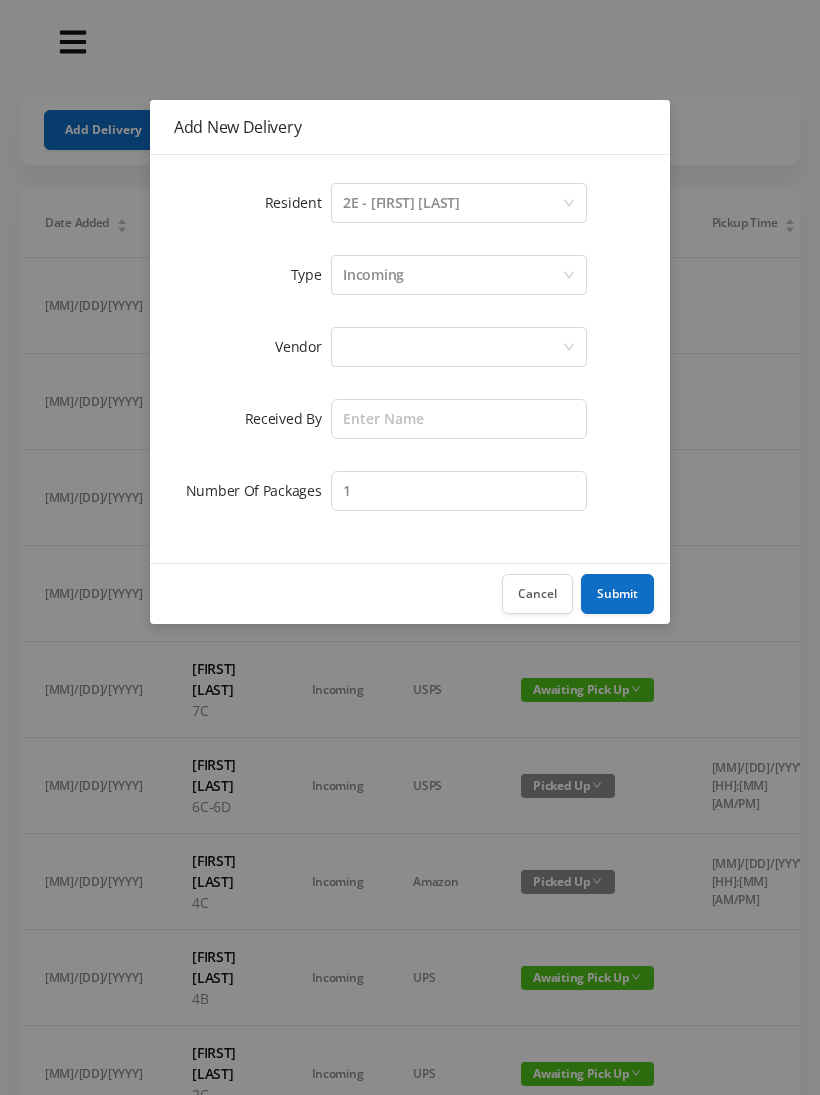 click on "Cancel" at bounding box center (537, 594) 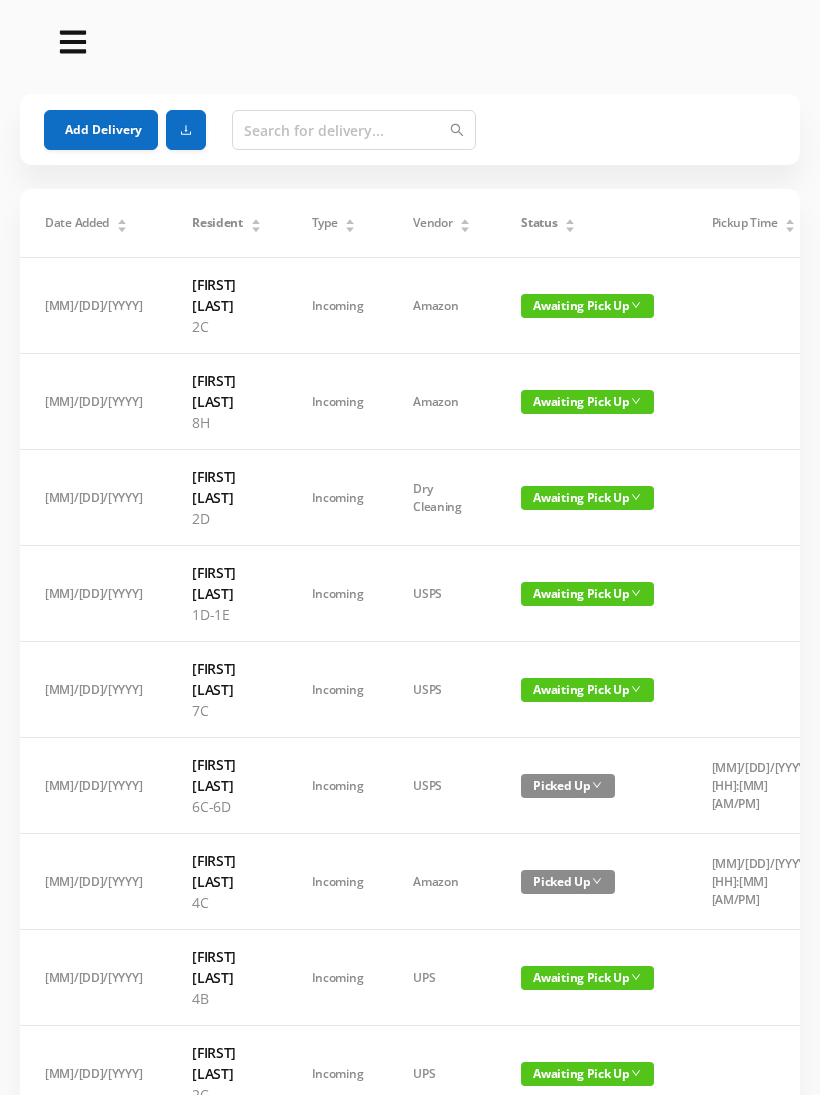 click on "Add Delivery" at bounding box center [101, 130] 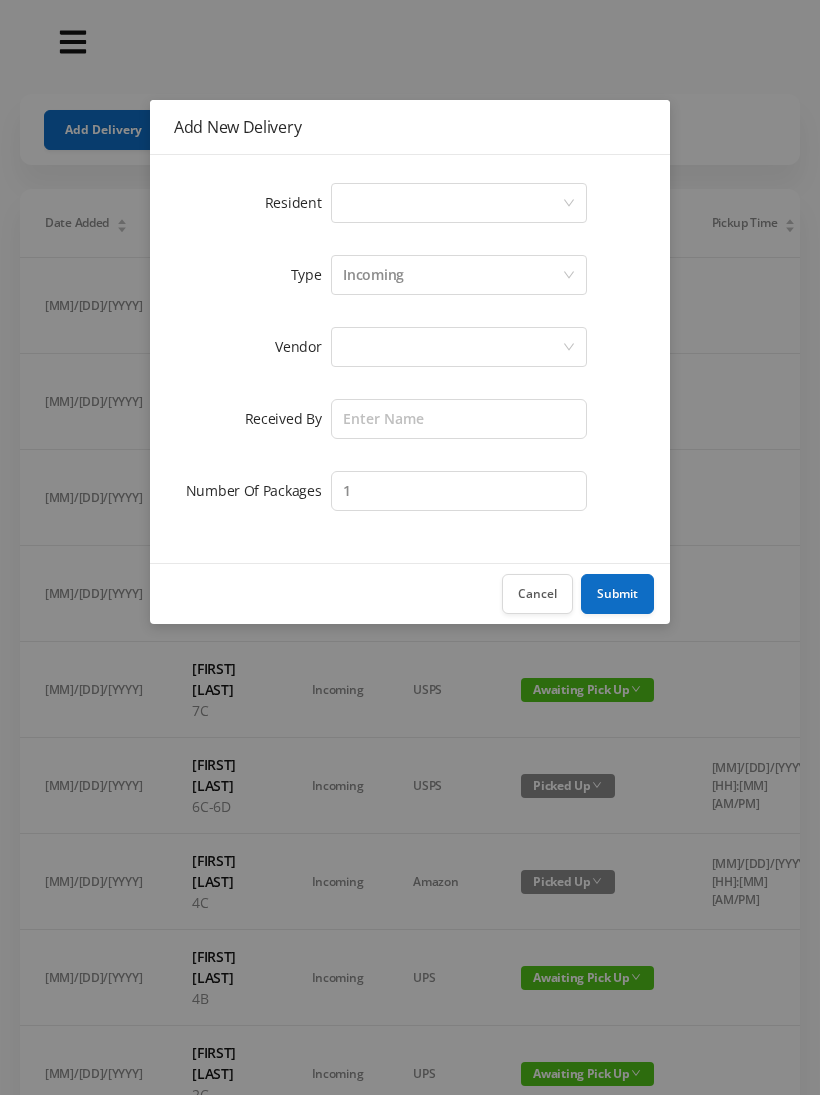 click on "Select a person" at bounding box center (452, 203) 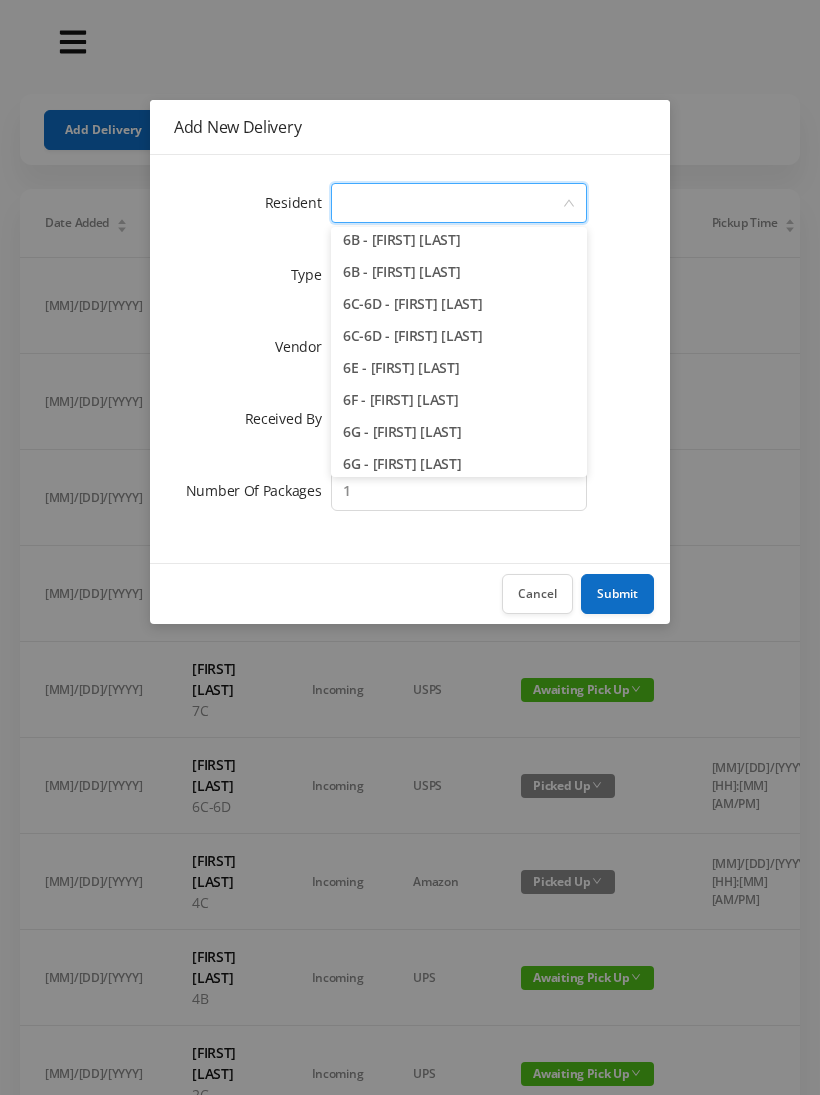 scroll, scrollTop: 2015, scrollLeft: 0, axis: vertical 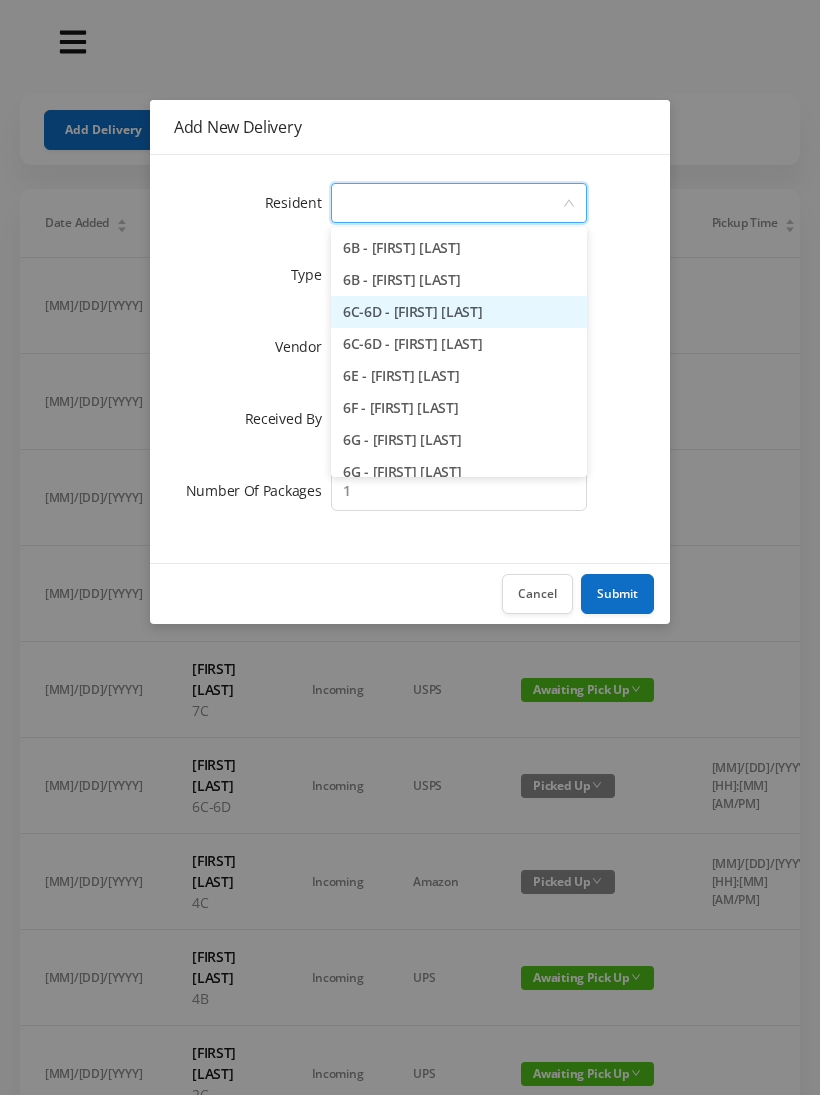 click on "6C-6D - [FIRST] [LAST]" at bounding box center (459, 312) 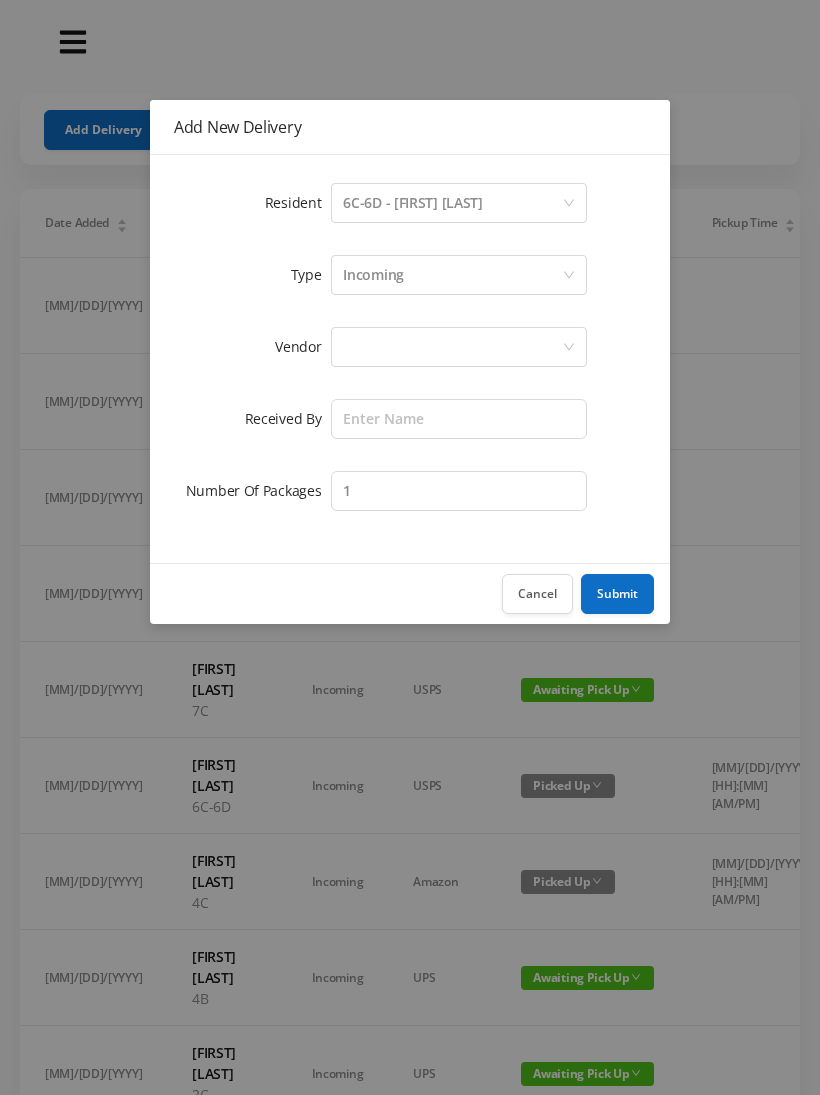 click on "Incoming" at bounding box center (373, 275) 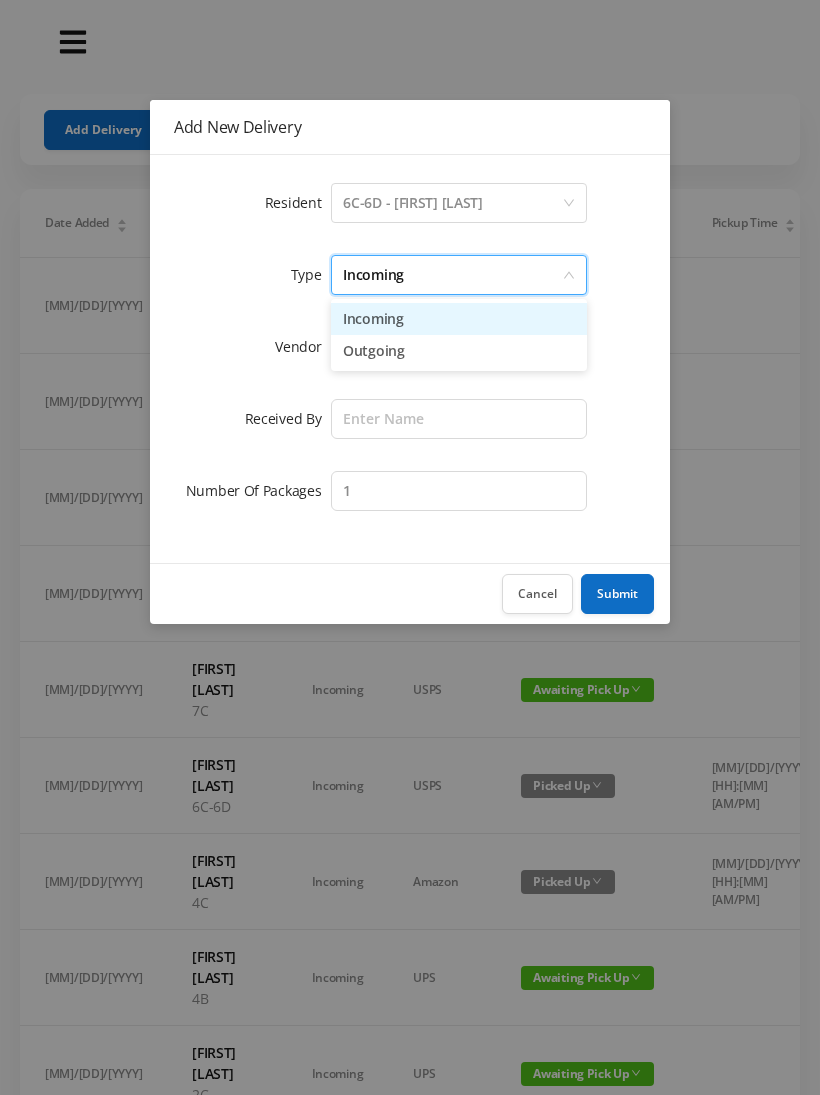 click on "Incoming" at bounding box center (459, 319) 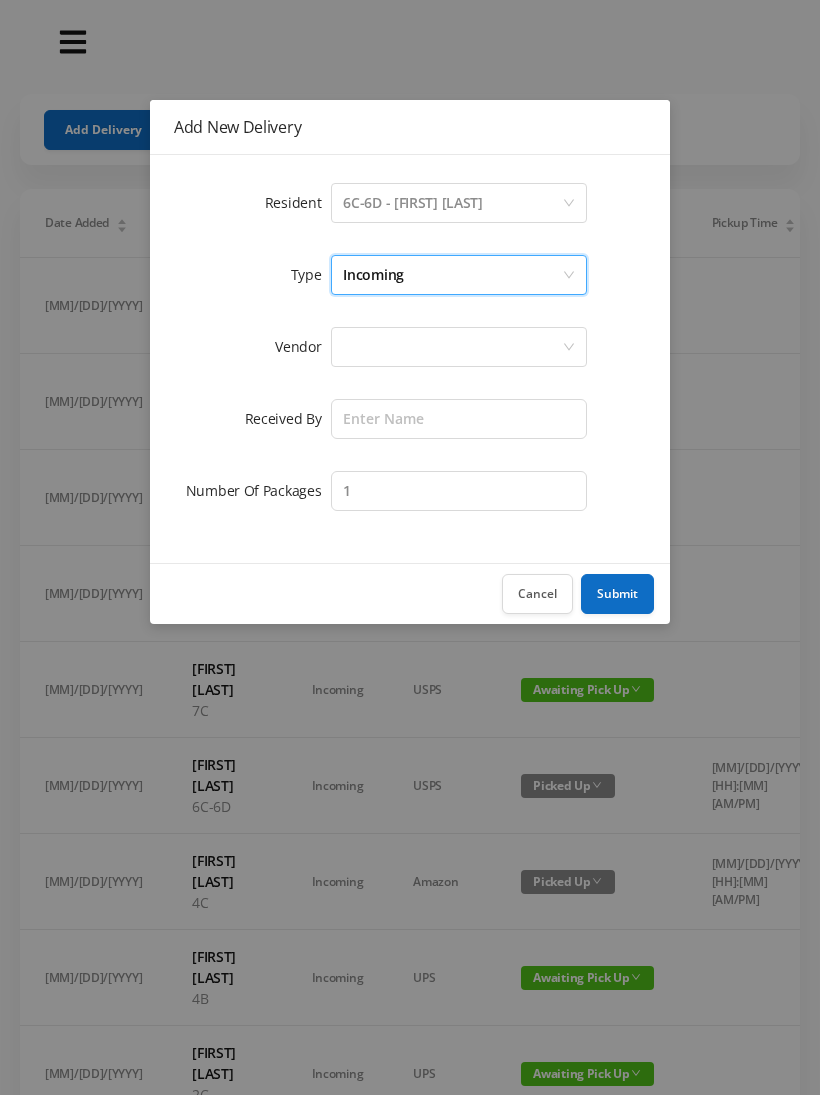 click at bounding box center (452, 203) 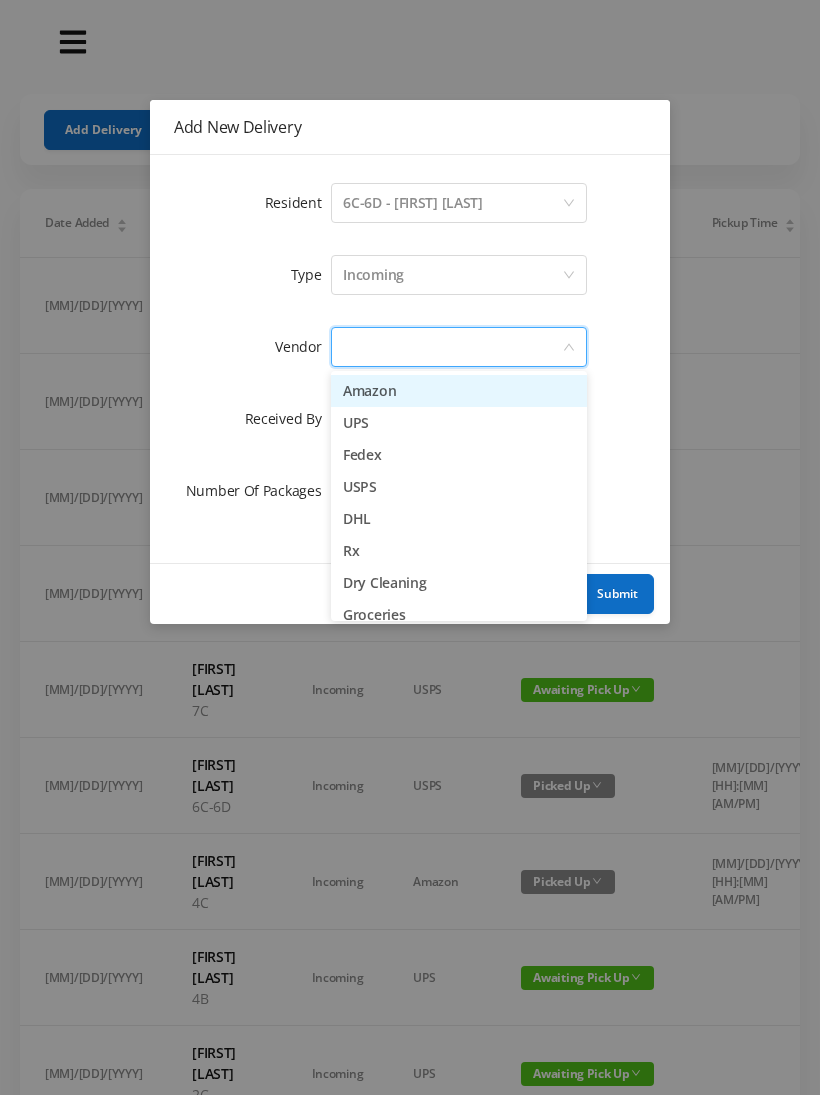 click on "Amazon" at bounding box center (459, 391) 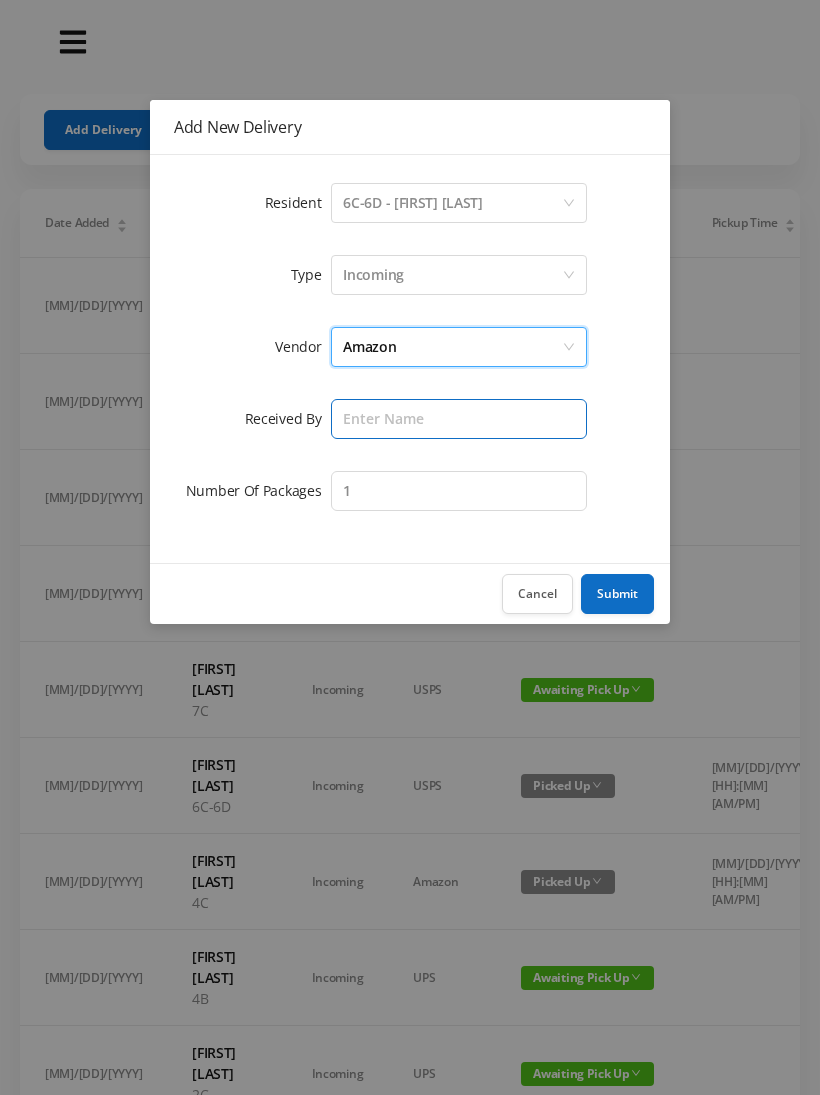 click at bounding box center (459, 419) 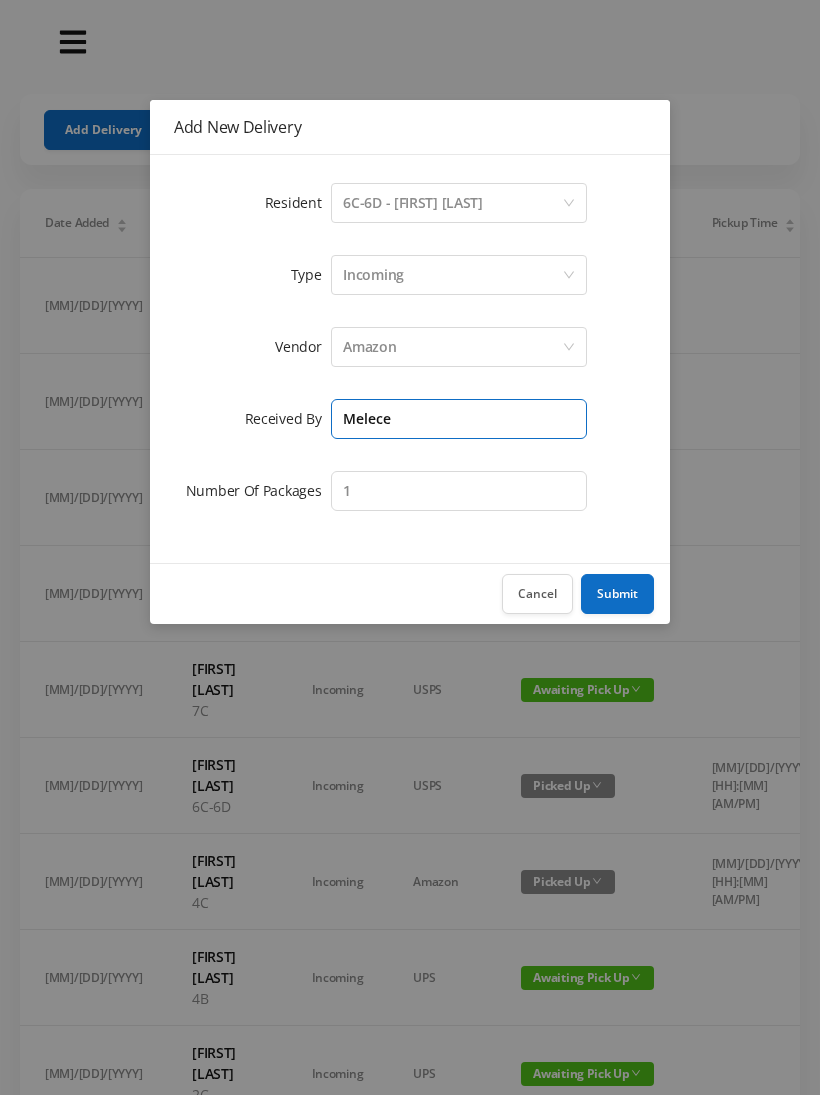 type on "Melece" 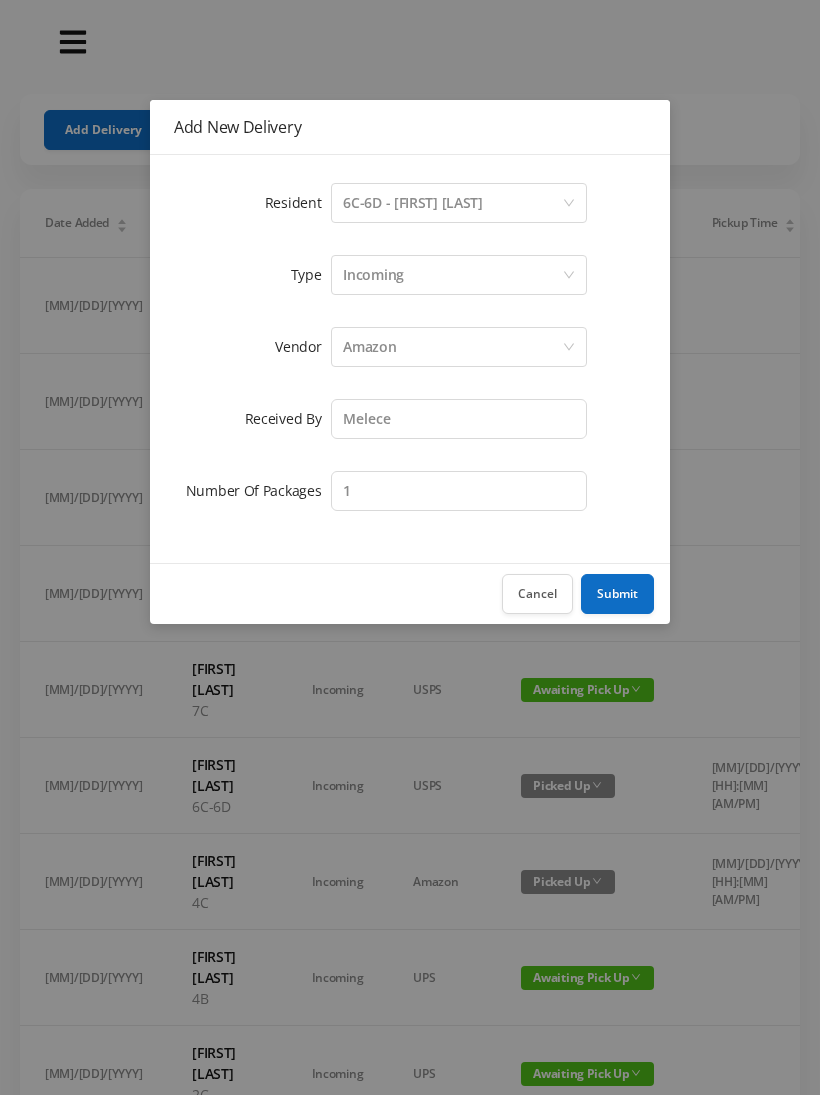 click on "Submit" at bounding box center (617, 594) 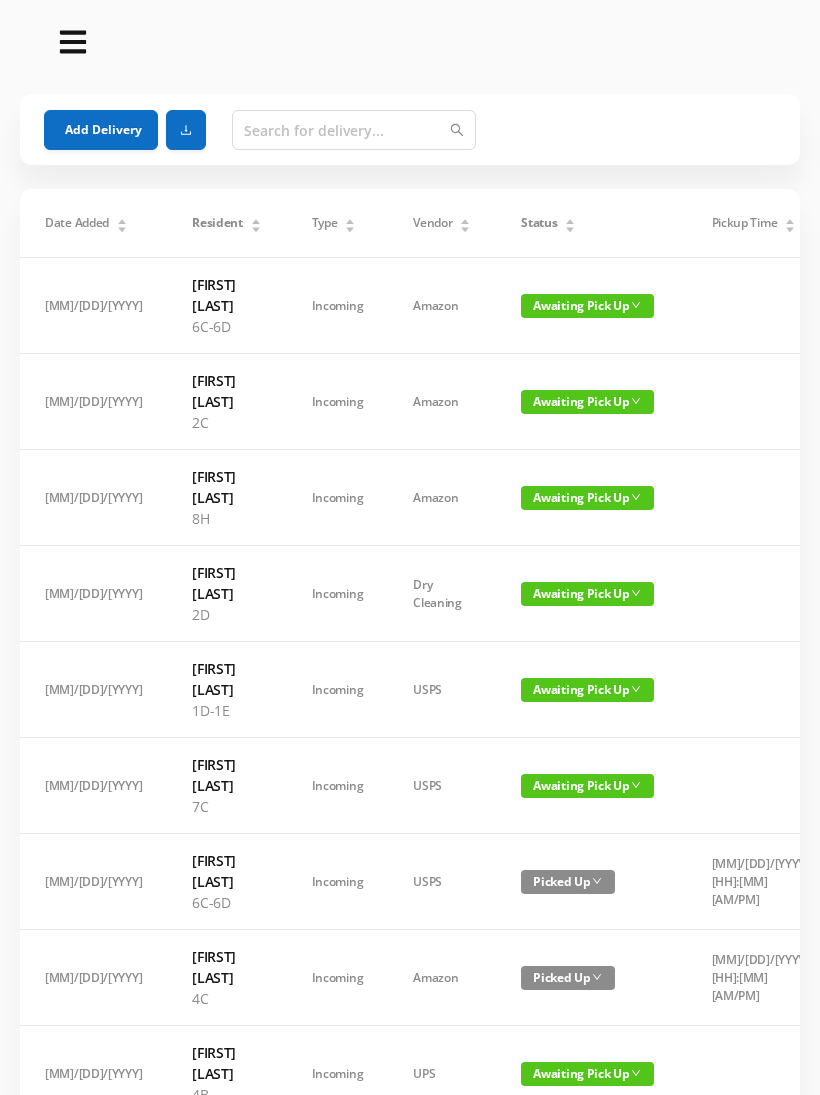 click on "Add Delivery" at bounding box center (101, 130) 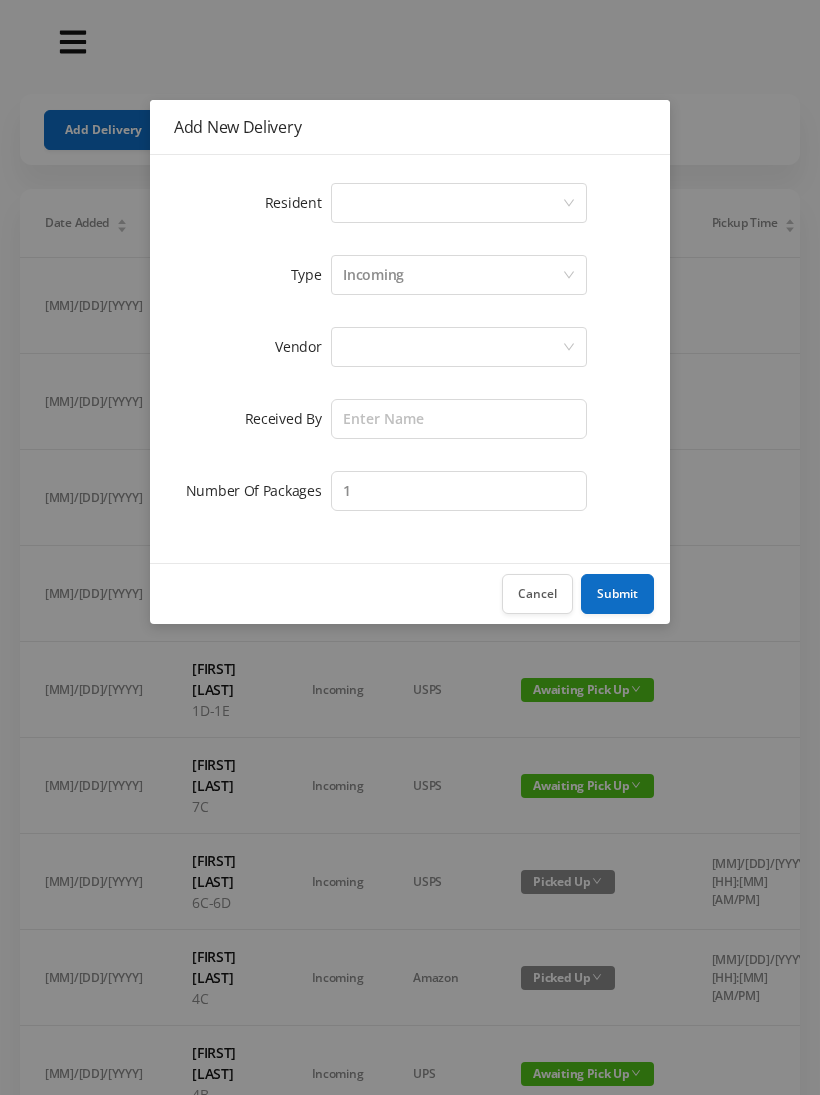 click on "Select a person" at bounding box center [452, 203] 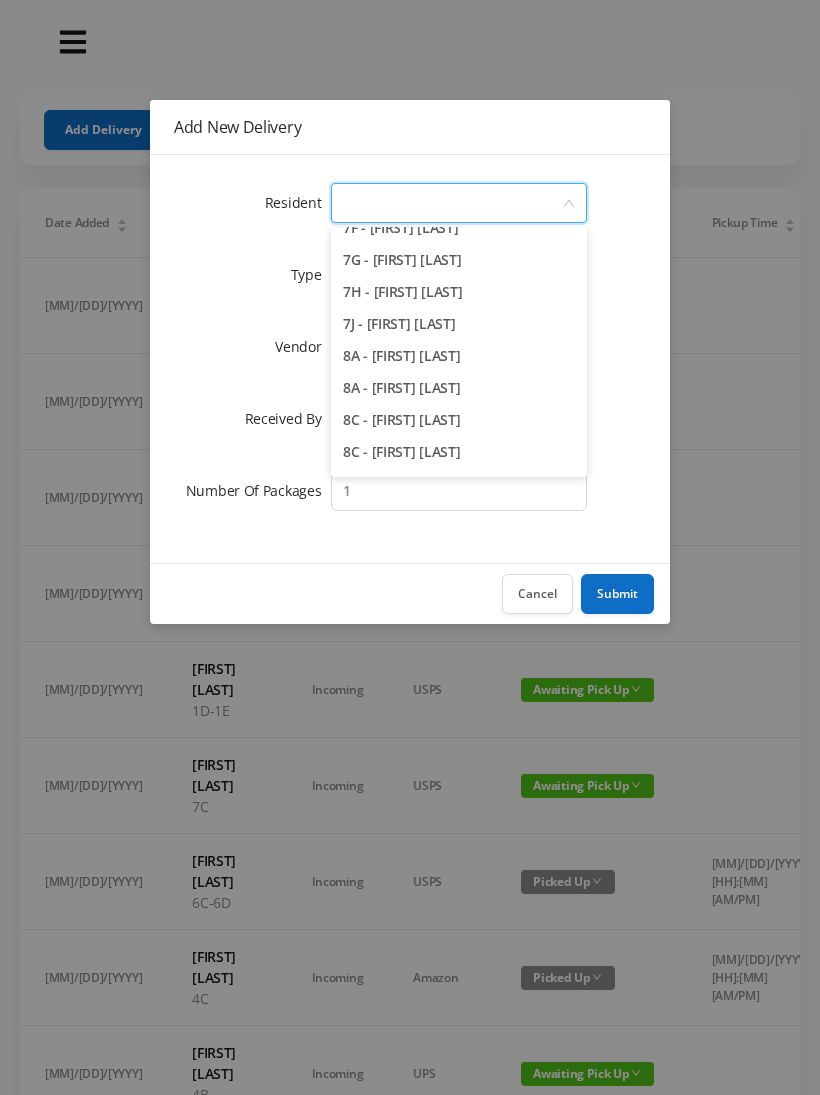 scroll, scrollTop: 2516, scrollLeft: 0, axis: vertical 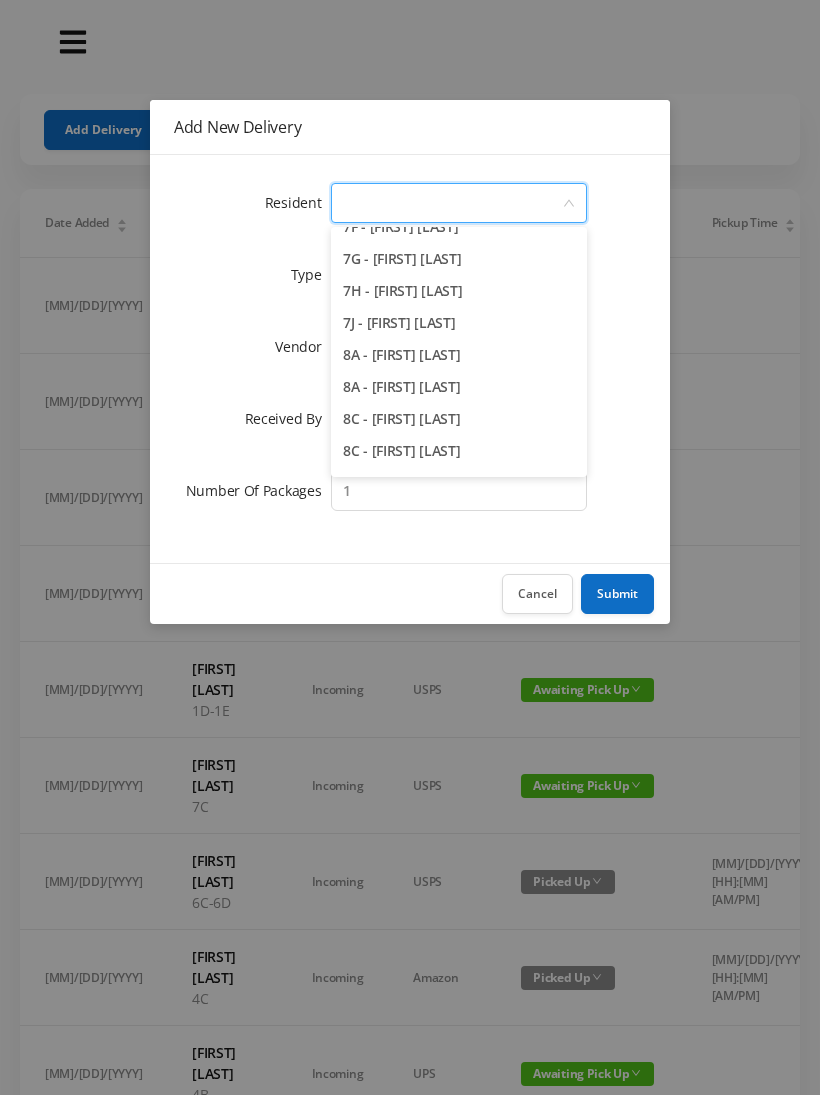 click on "8A - [FIRST] [LAST]" at bounding box center [459, 387] 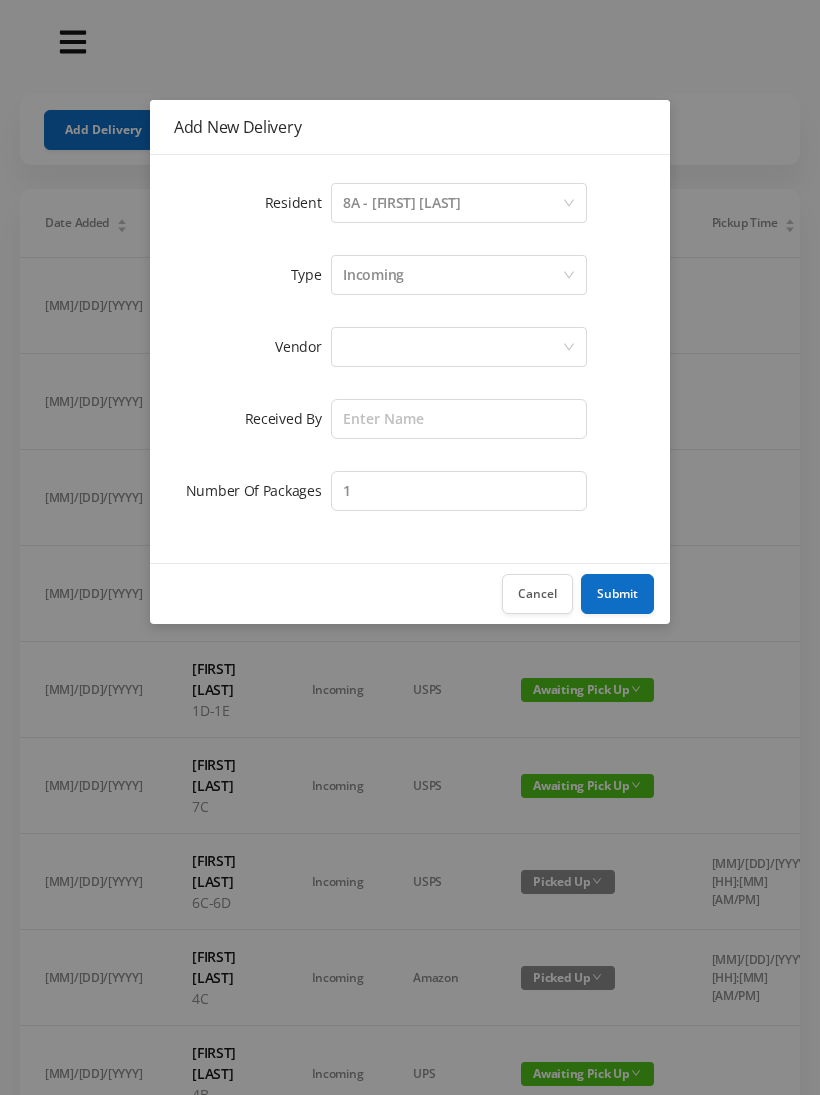 click on "Incoming" at bounding box center [373, 275] 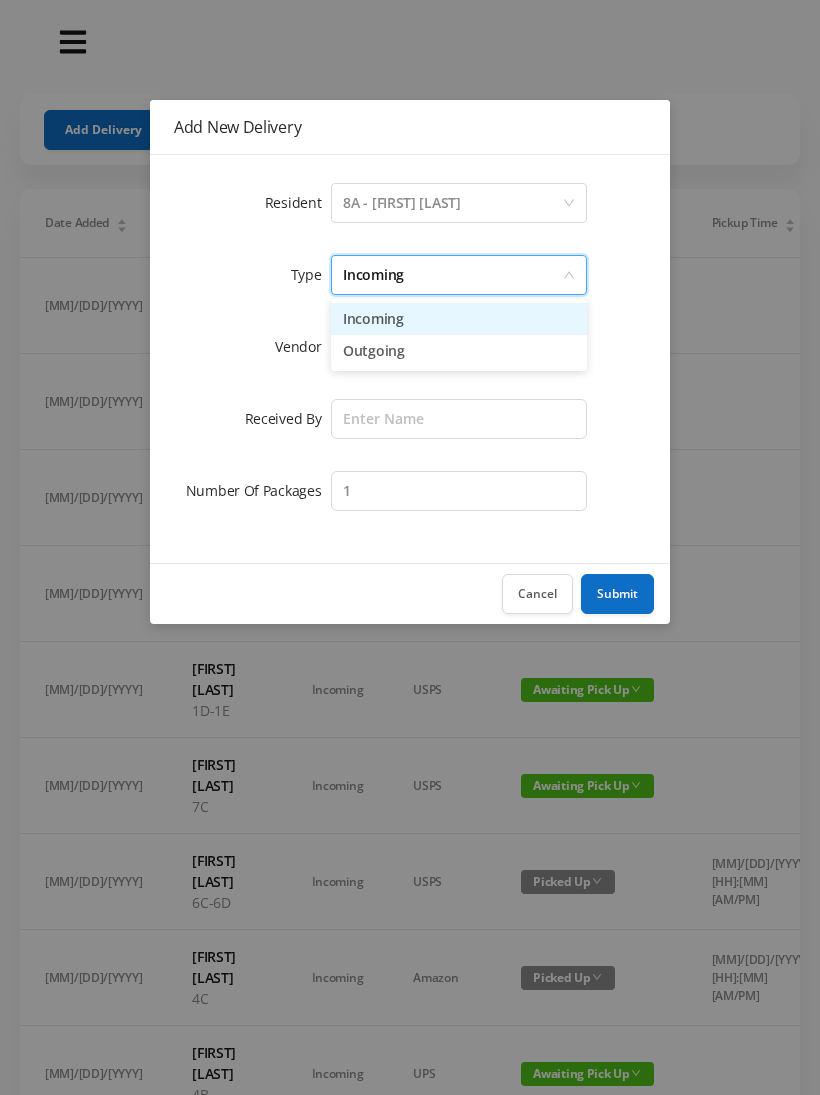 click on "Incoming" at bounding box center (459, 319) 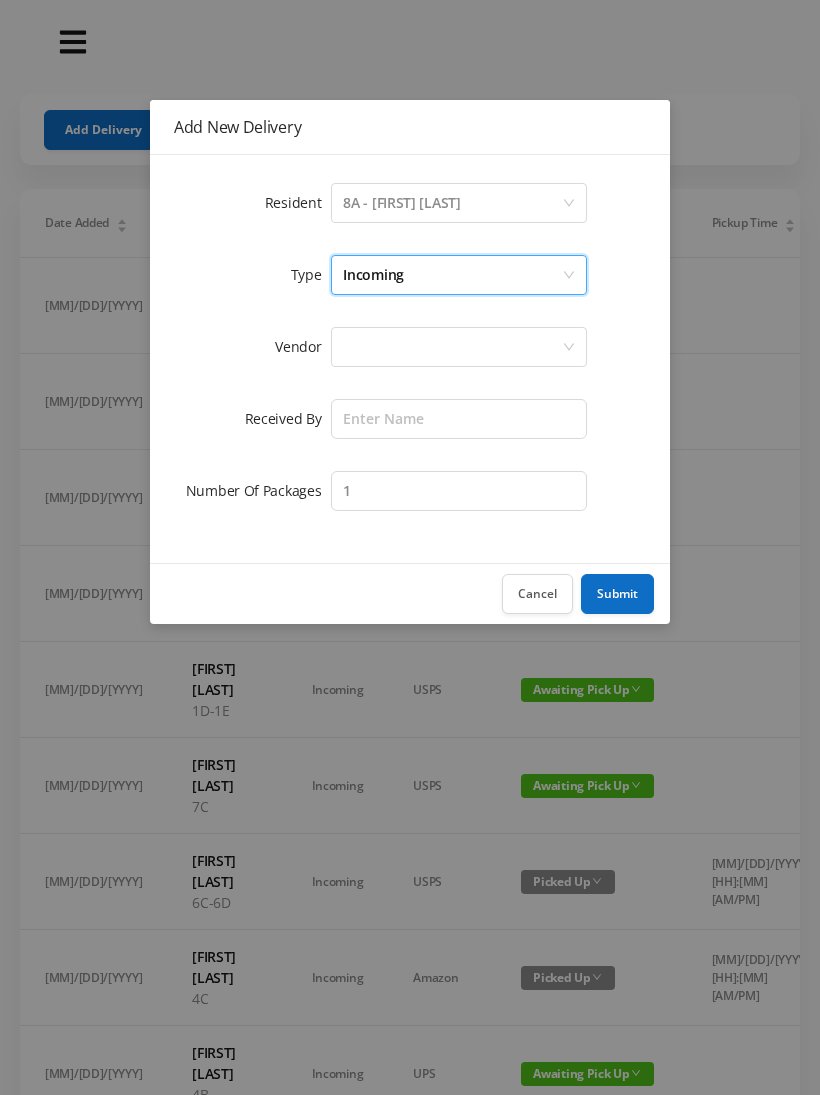 click at bounding box center [452, 203] 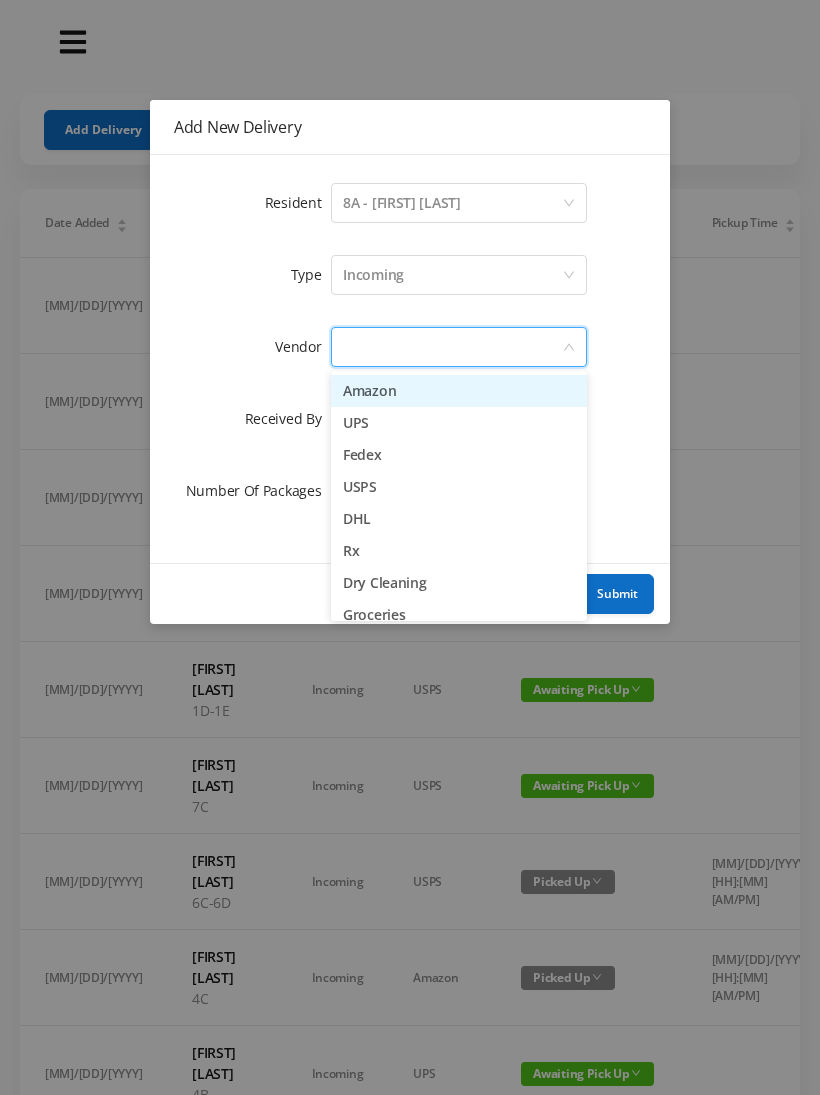 click on "Amazon" at bounding box center [459, 391] 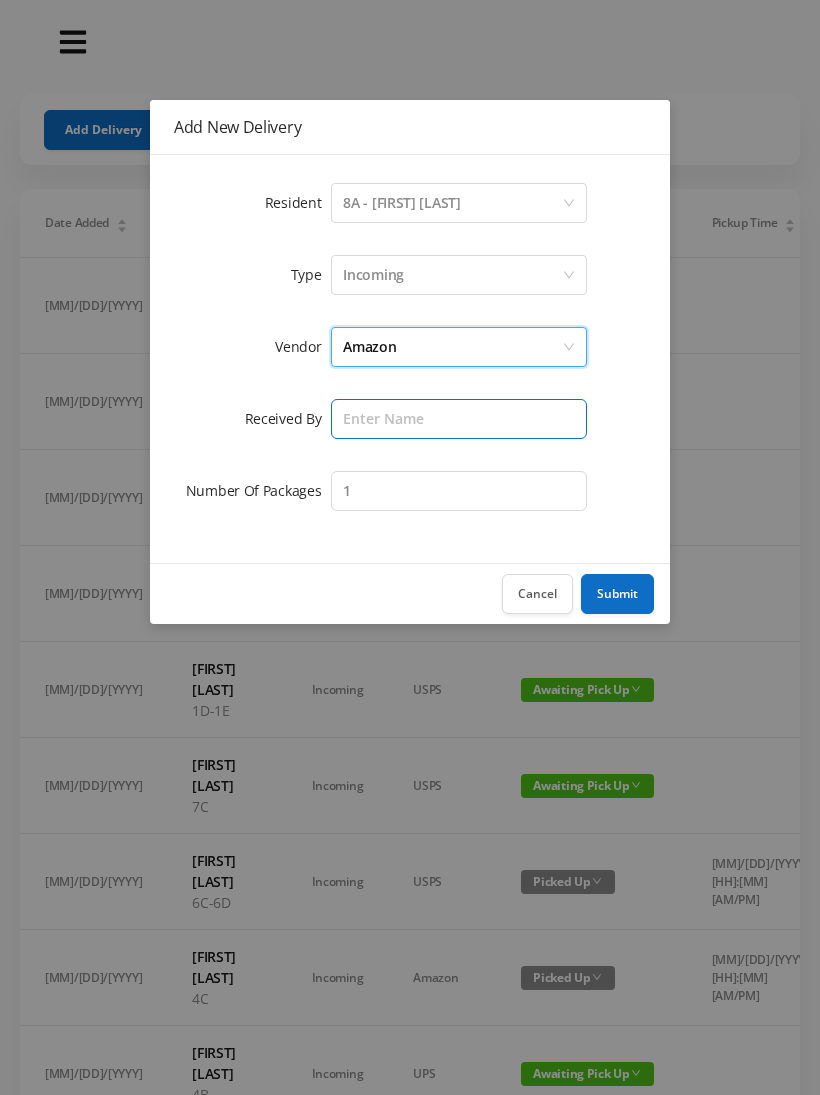 click at bounding box center [459, 419] 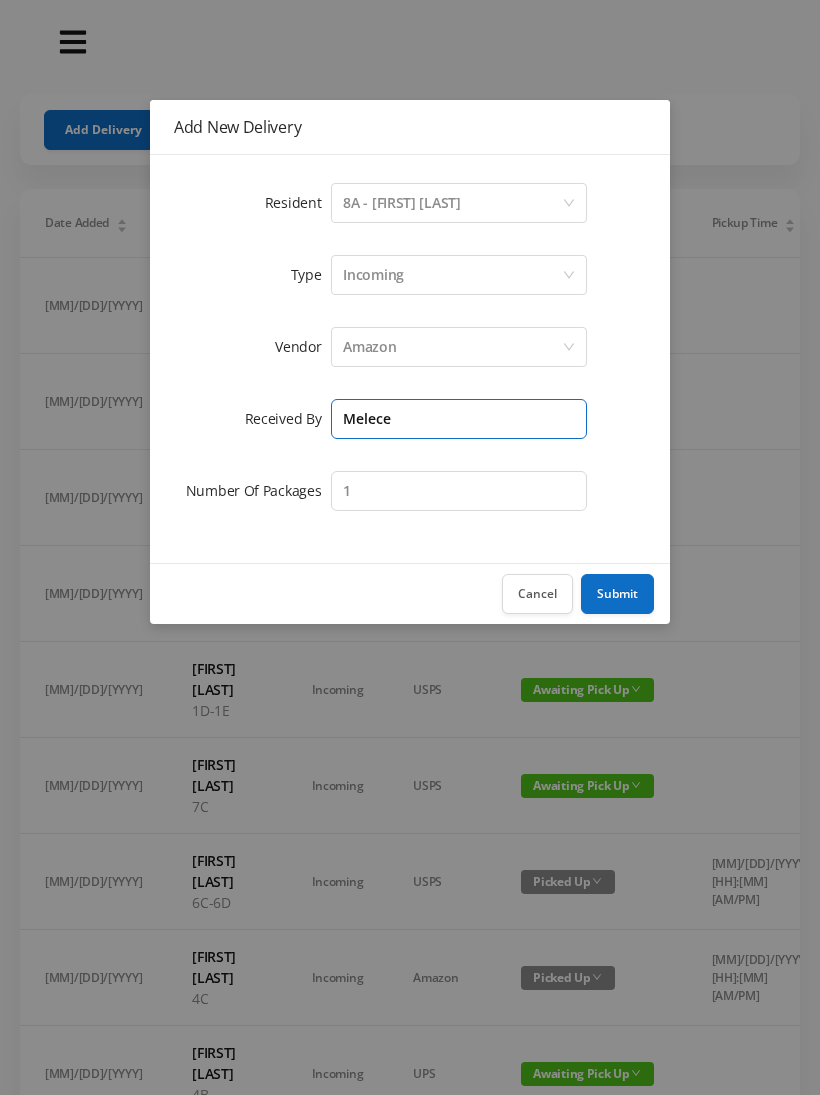 type on "Melece" 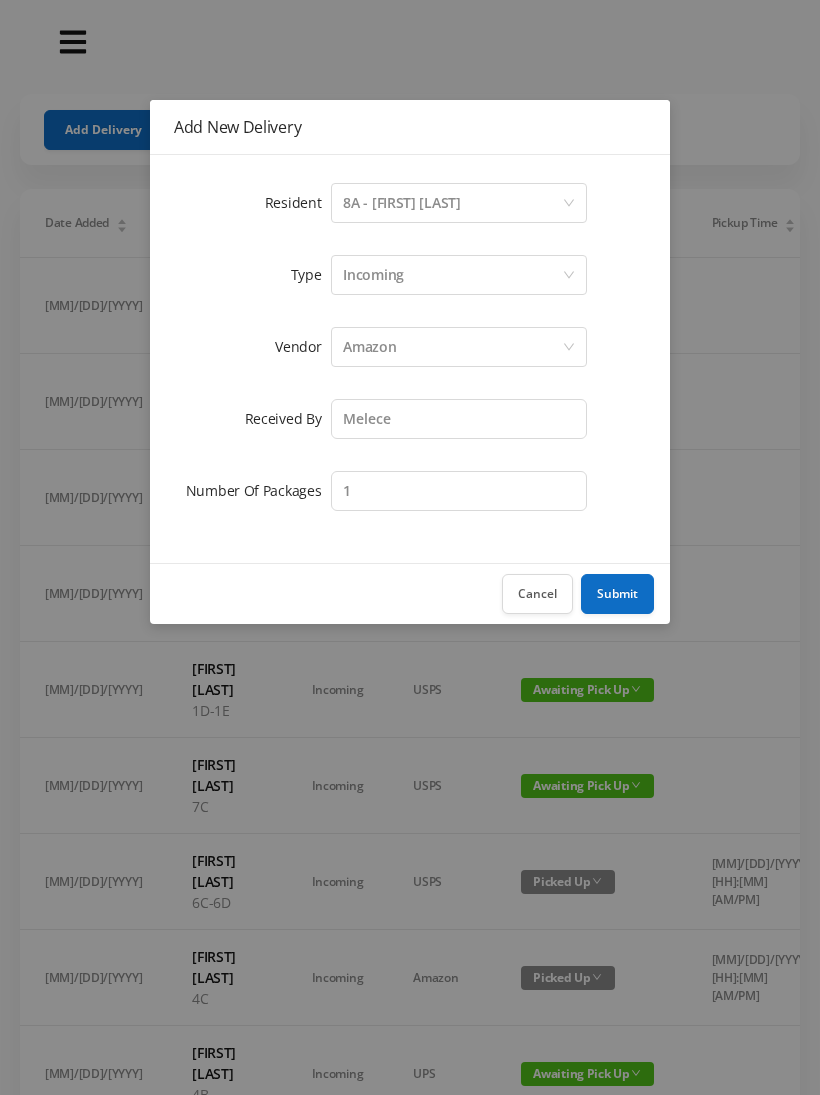 click on "Submit" at bounding box center [617, 594] 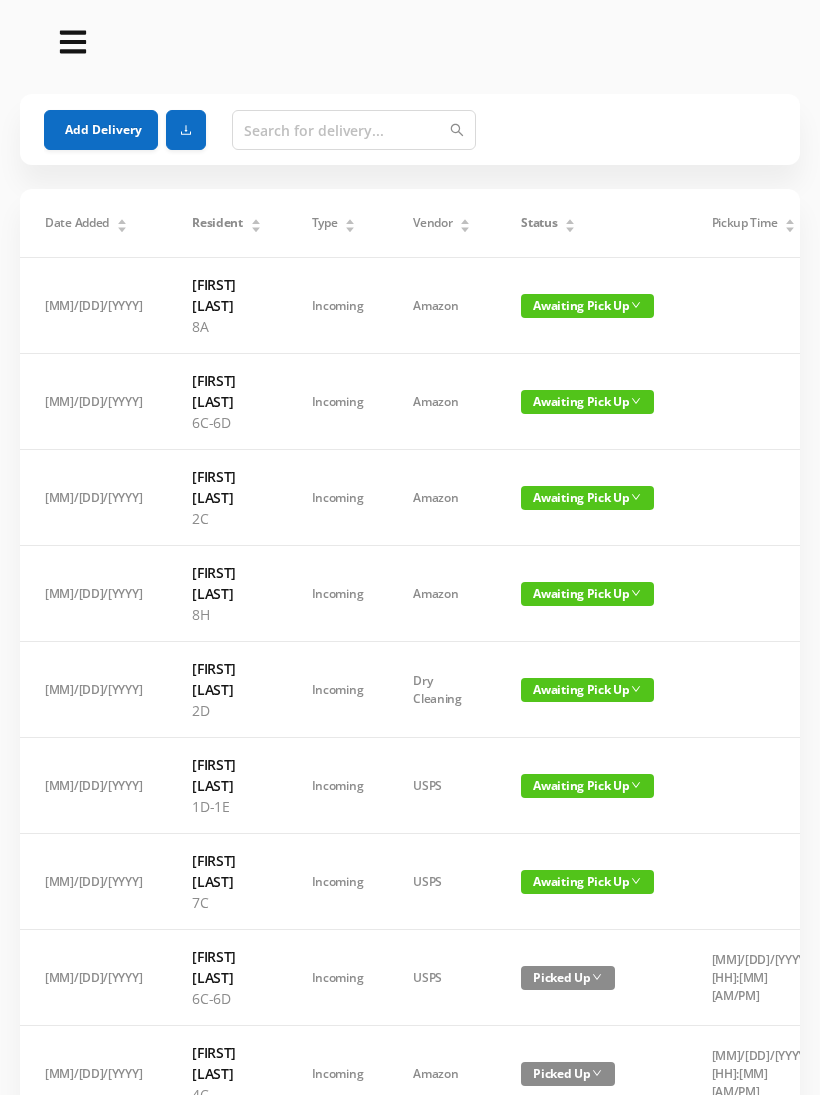 click on "Add Delivery" at bounding box center [101, 130] 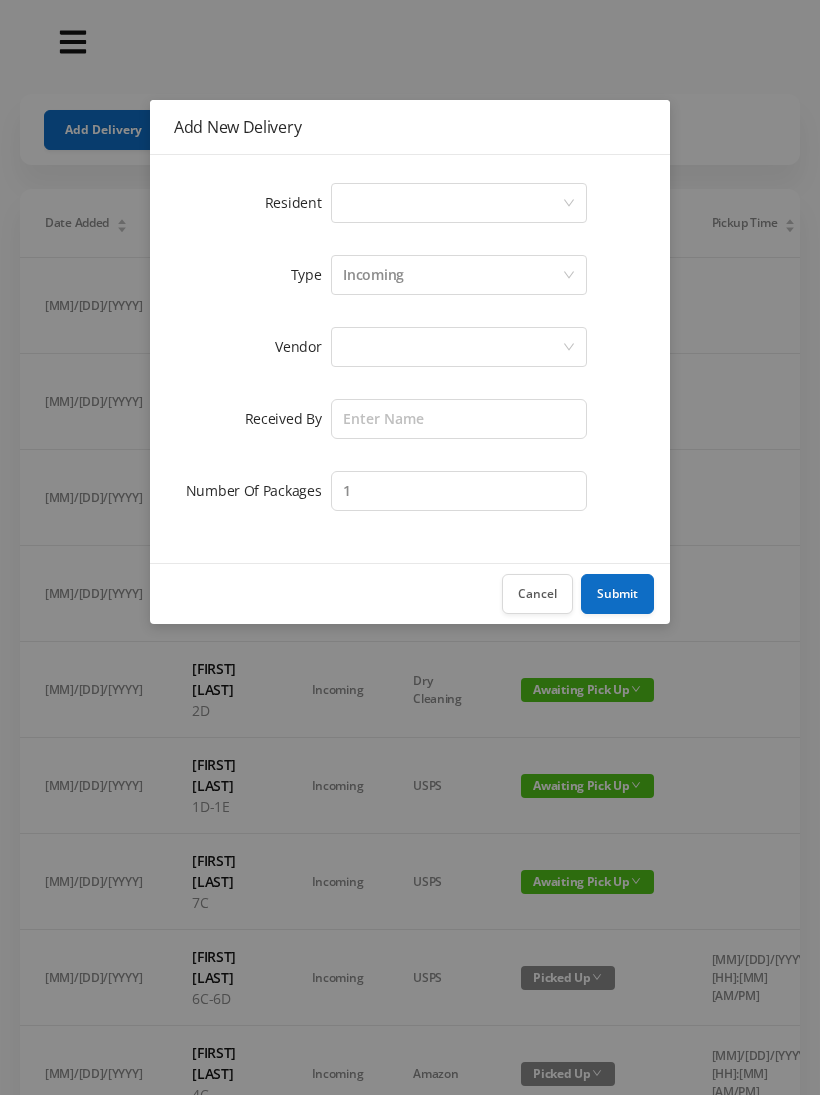 click on "Select a person" at bounding box center [452, 203] 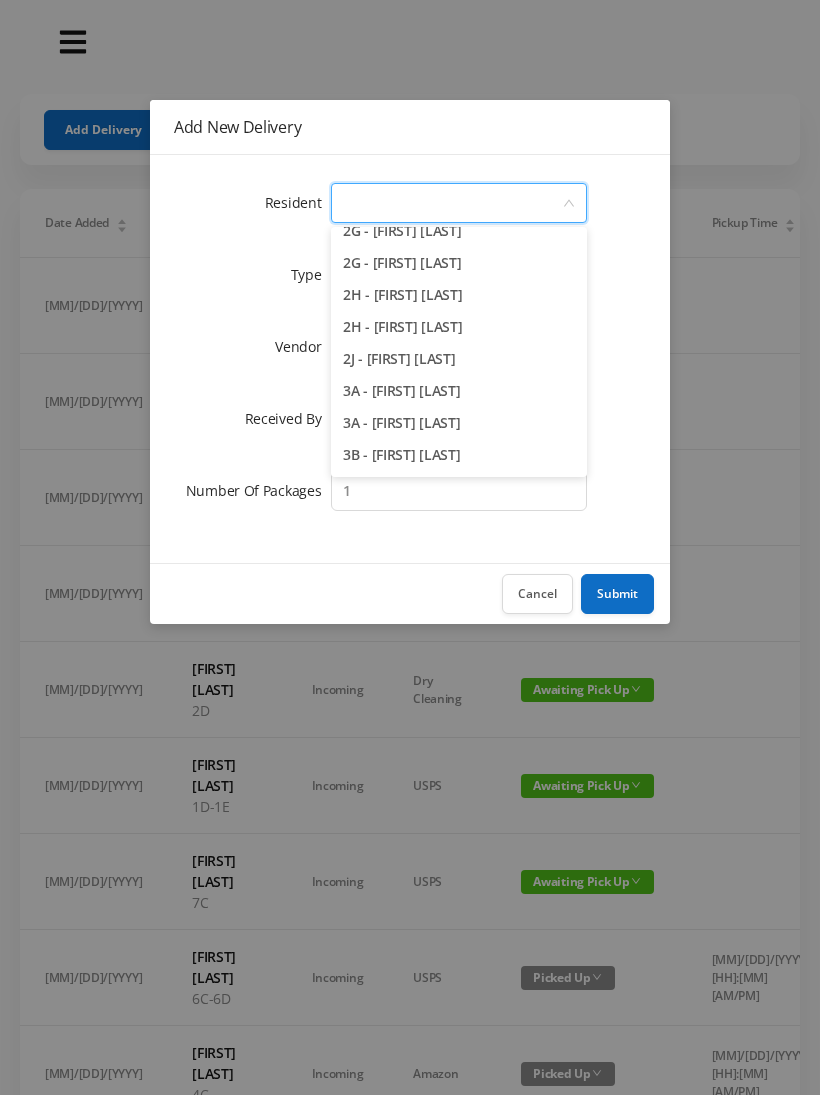 scroll, scrollTop: 655, scrollLeft: 0, axis: vertical 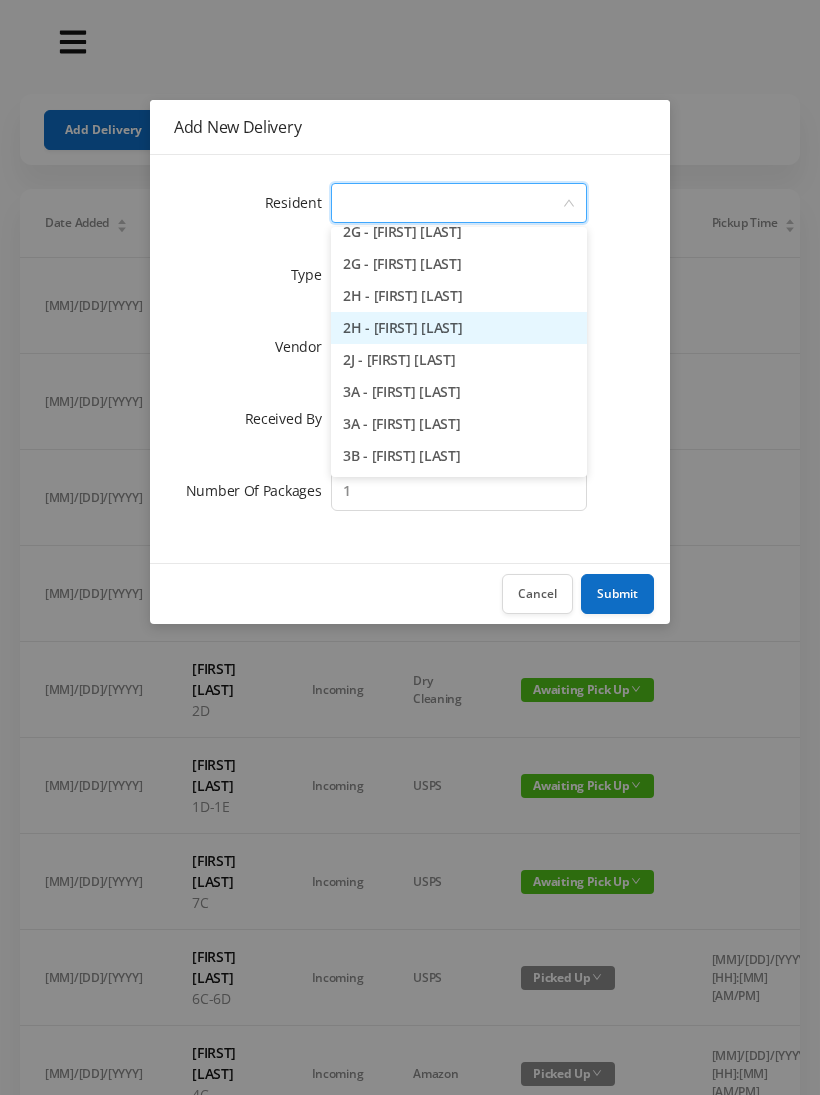 click on "2H - [FIRST] [LAST]" at bounding box center [459, 328] 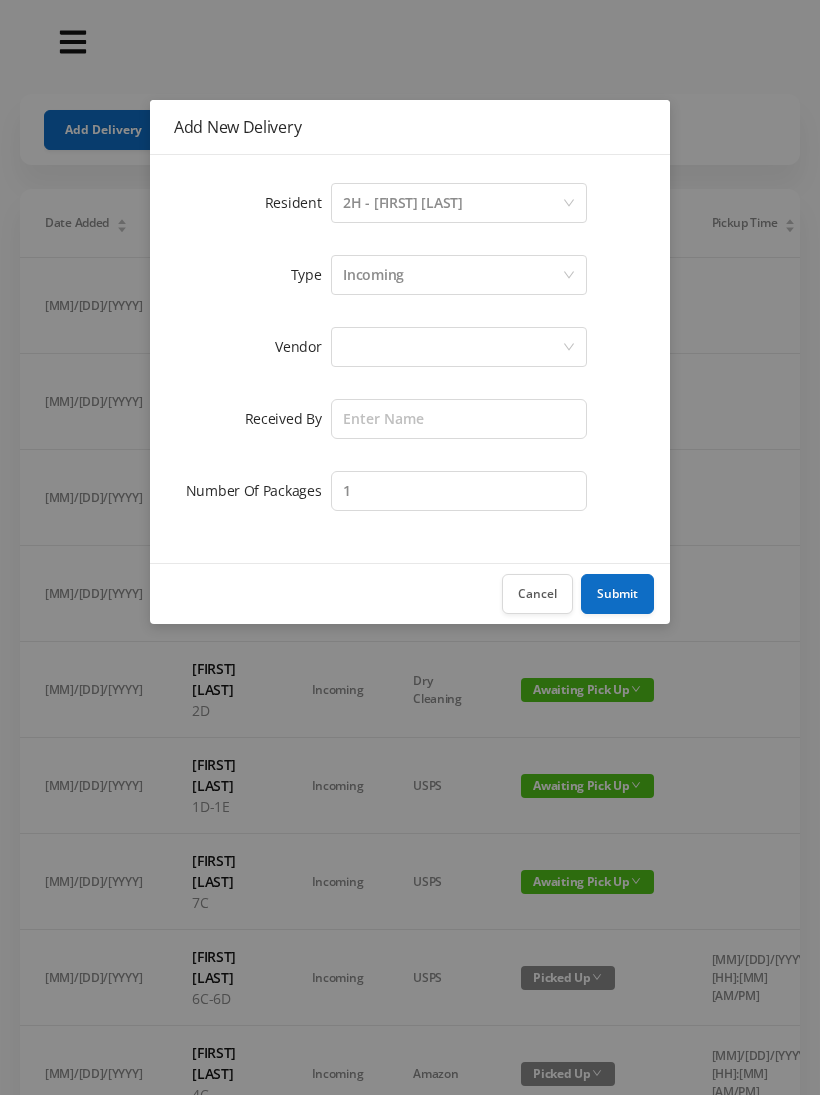 click on "Incoming" at bounding box center (373, 275) 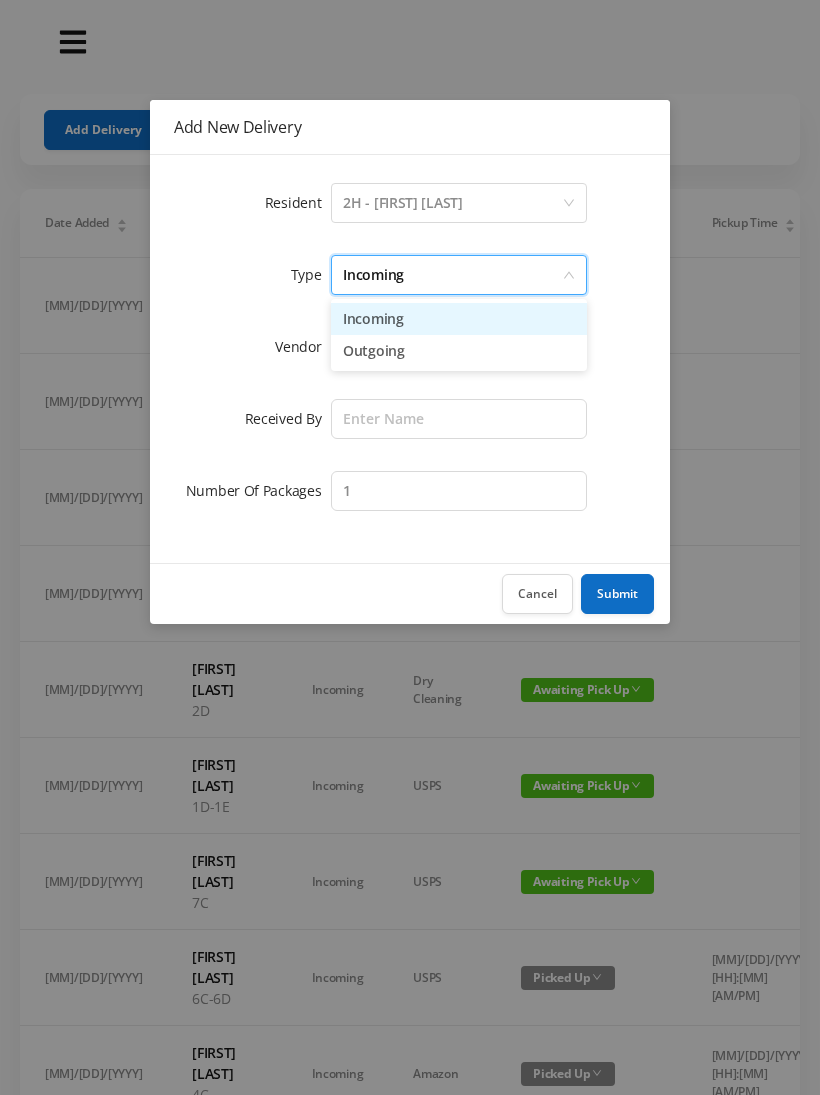 click on "Incoming" at bounding box center [459, 319] 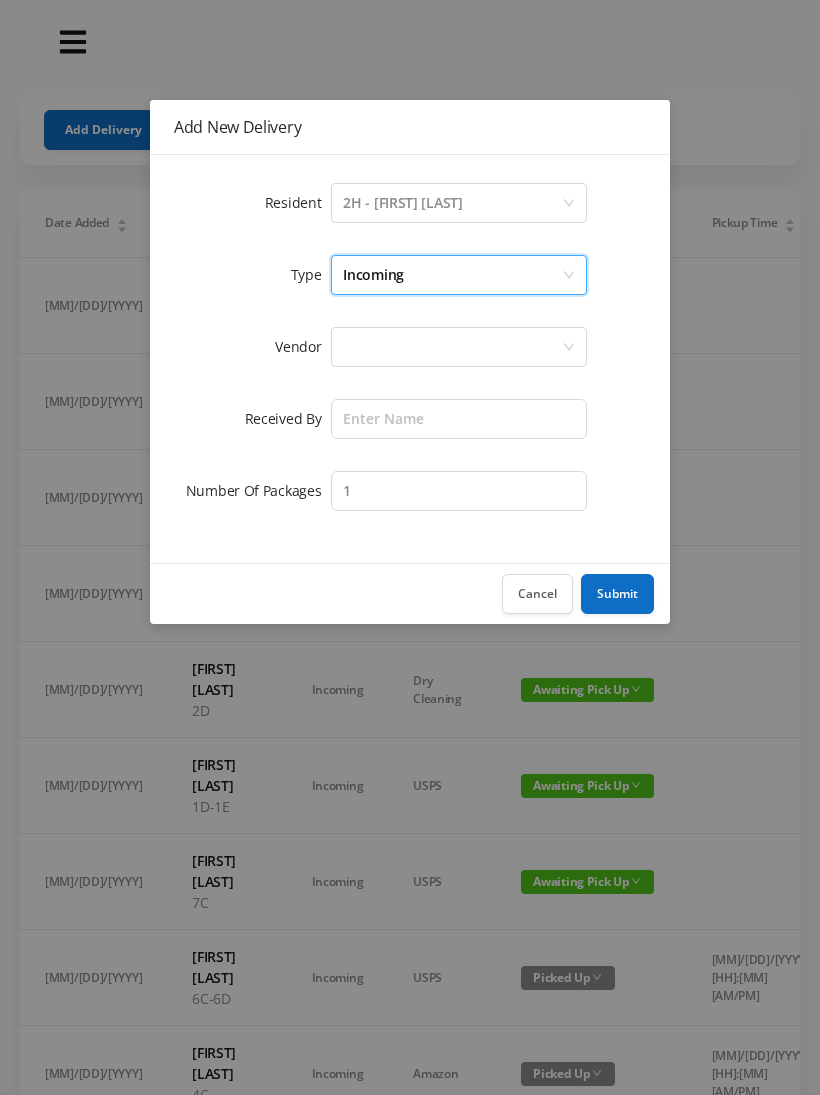 click at bounding box center [452, 203] 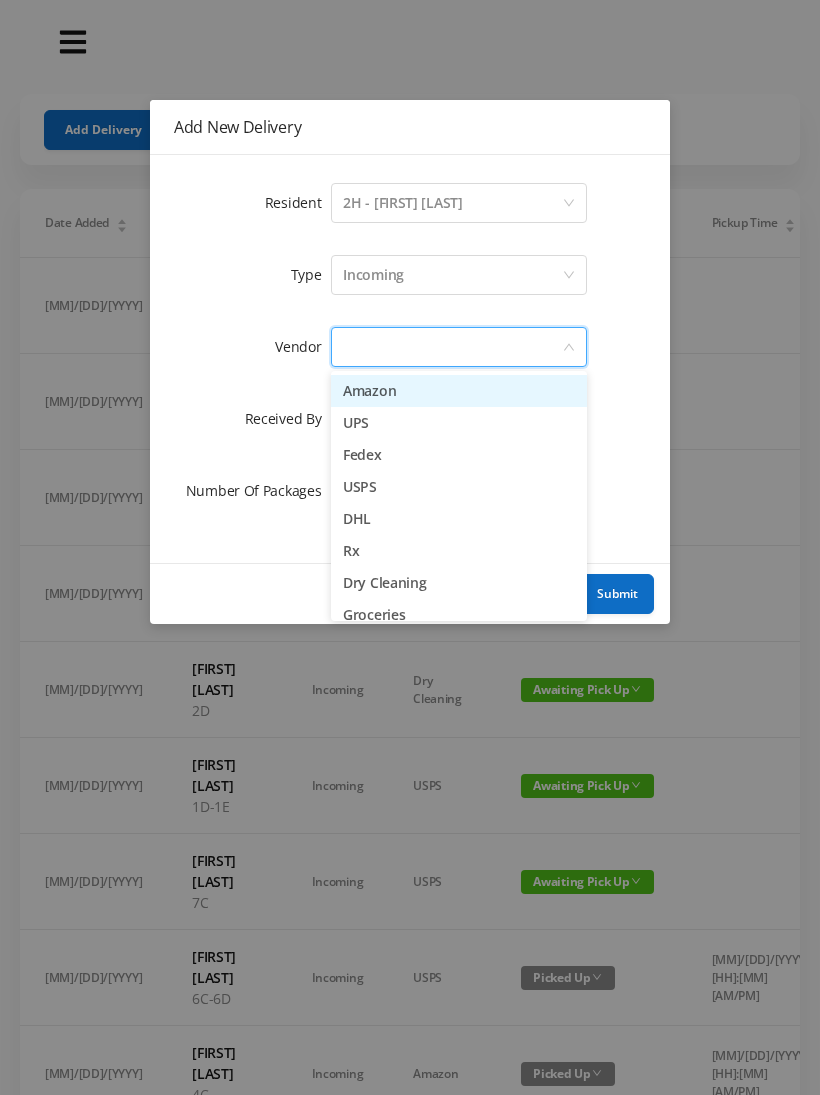 click on "Amazon" at bounding box center [459, 391] 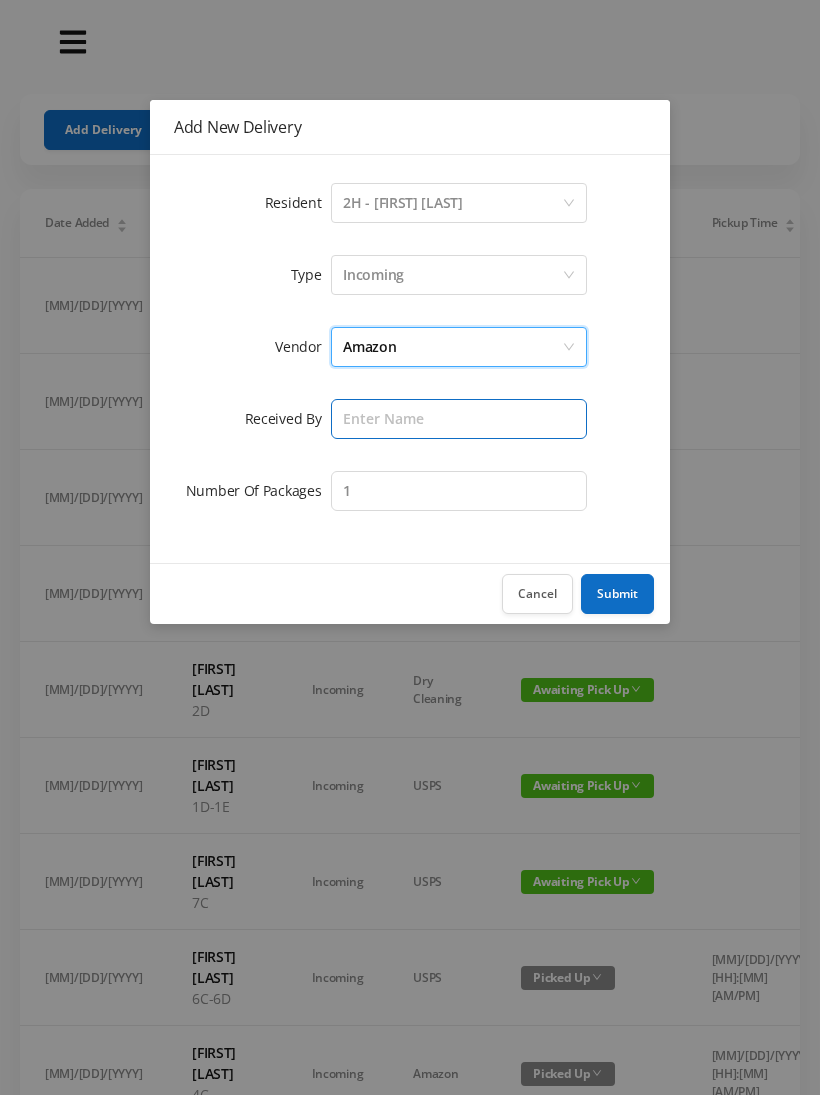 click at bounding box center (459, 419) 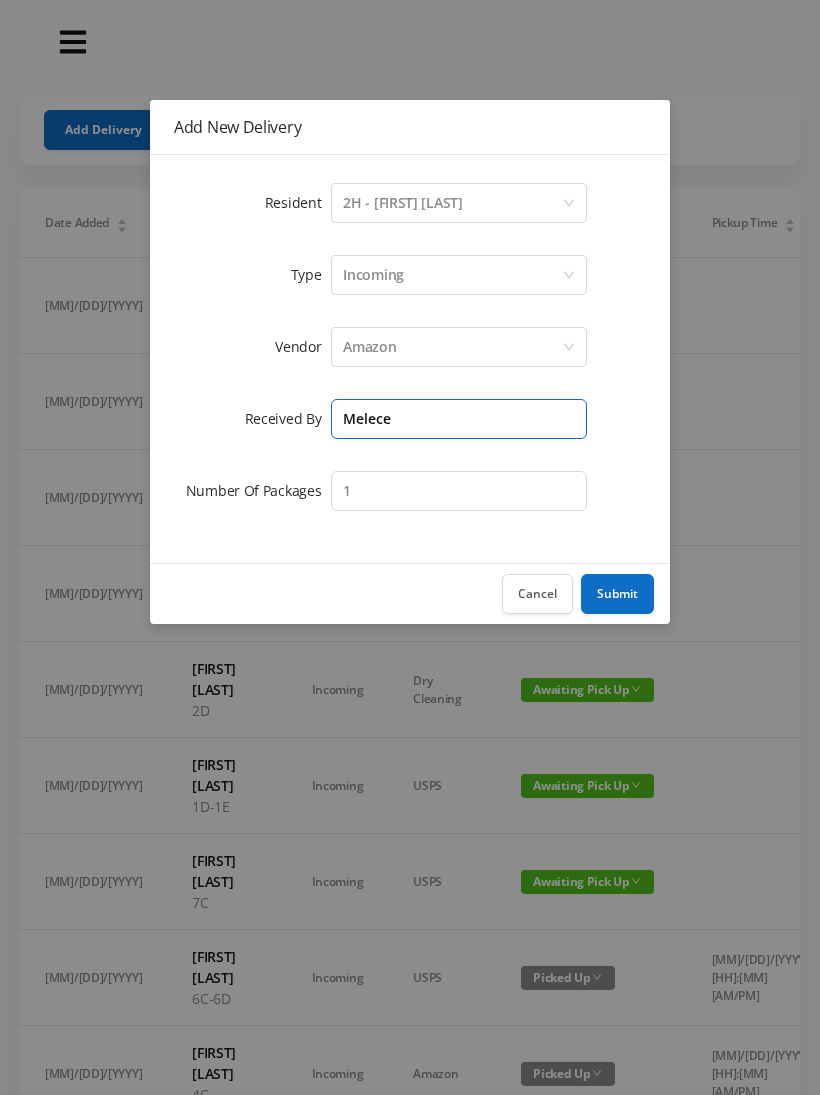 type on "Melece" 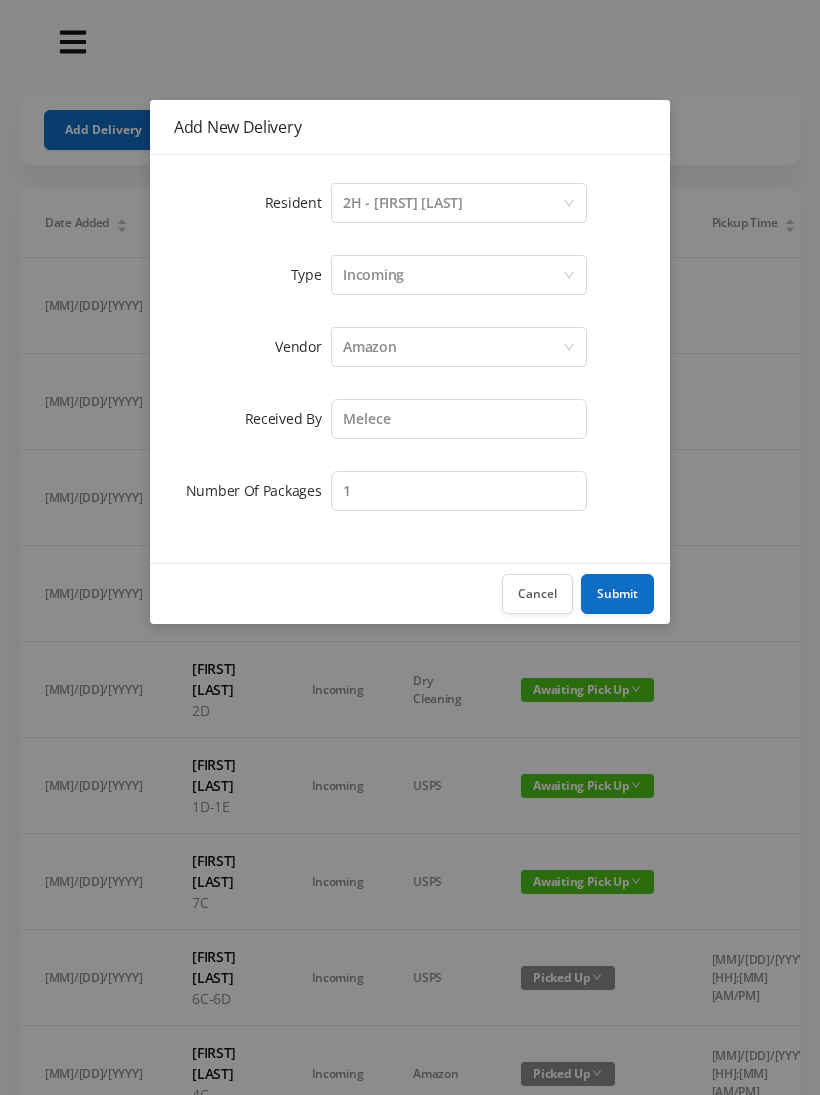 click on "Submit" at bounding box center (617, 594) 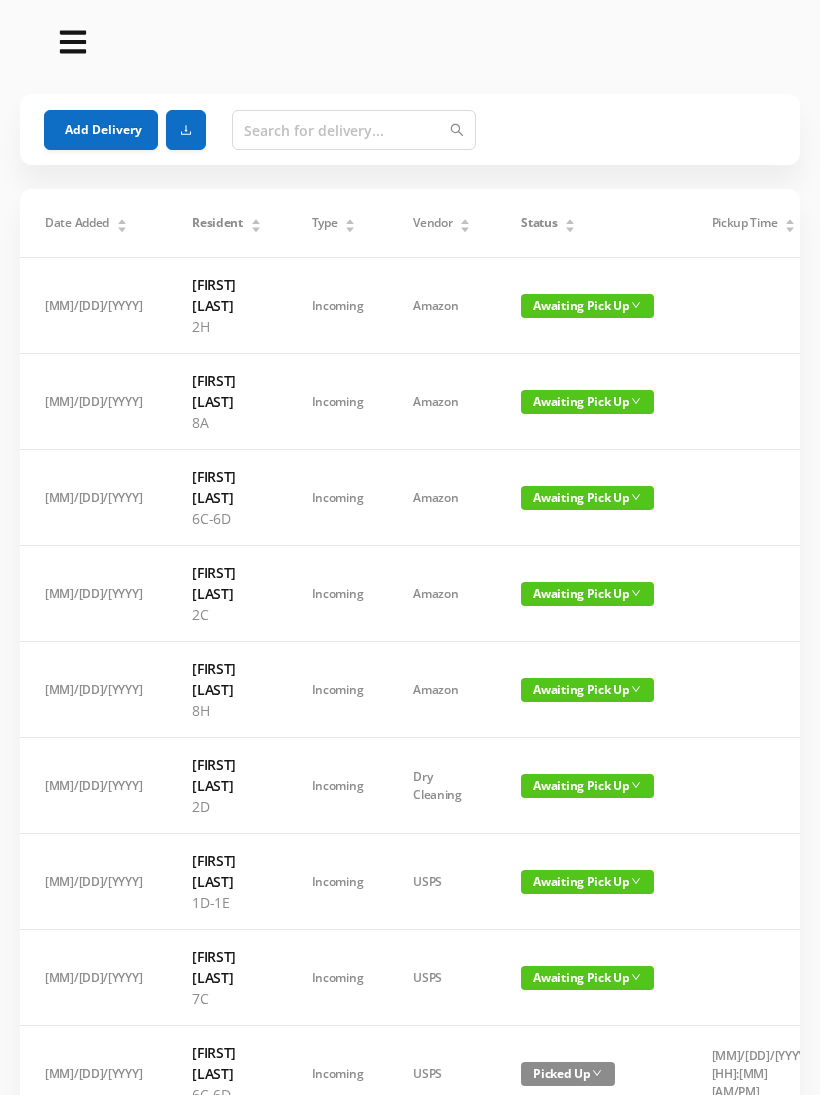 click on "Add Delivery" at bounding box center (101, 130) 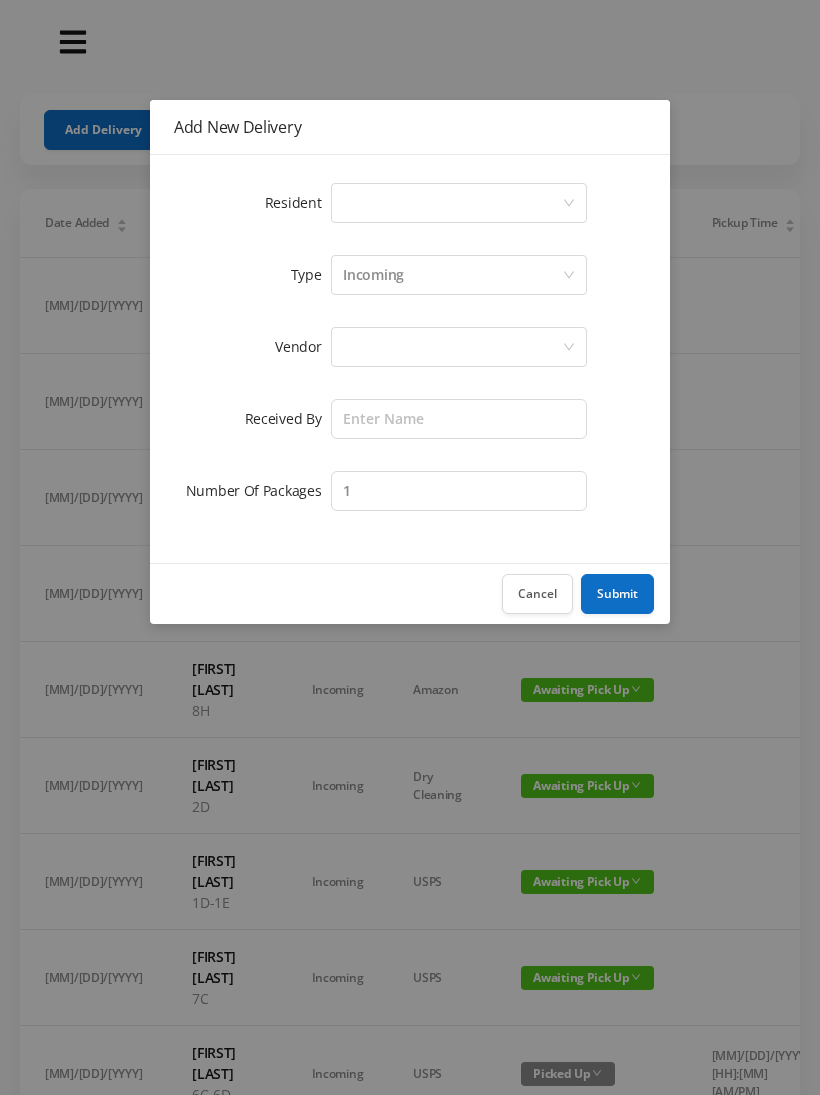 click on "Select a person" at bounding box center [452, 203] 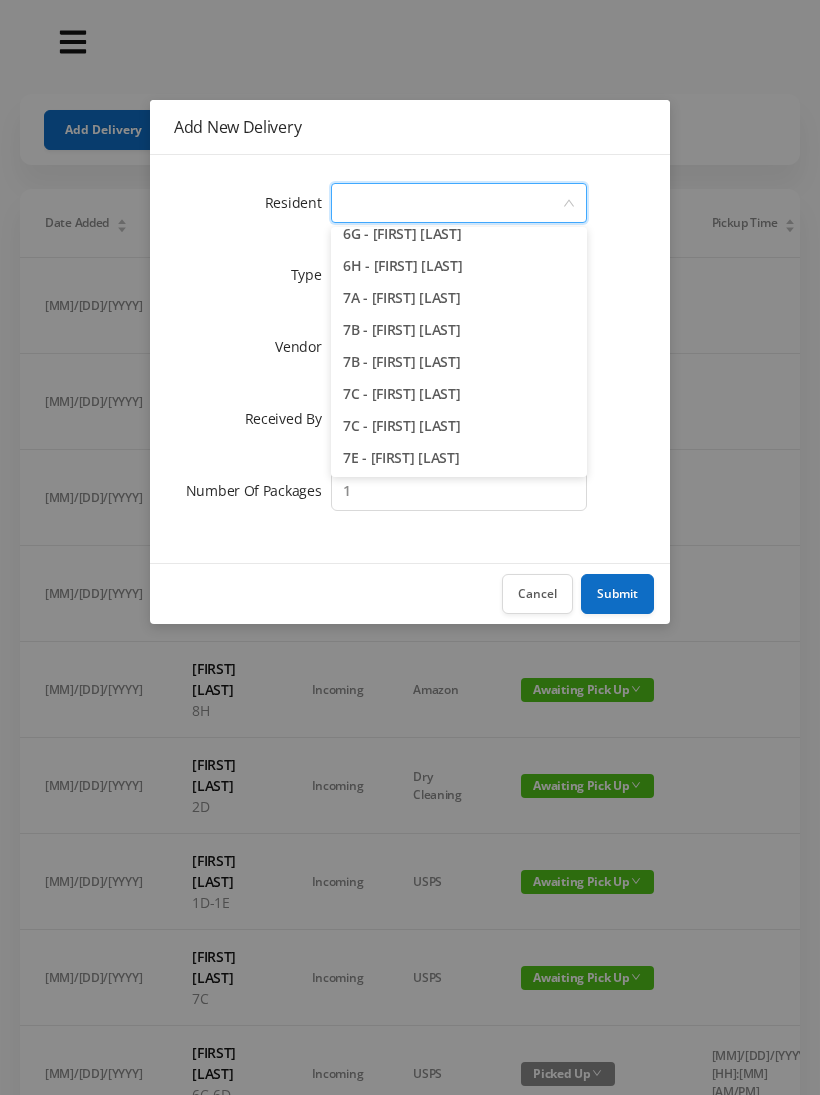 scroll, scrollTop: 2248, scrollLeft: 0, axis: vertical 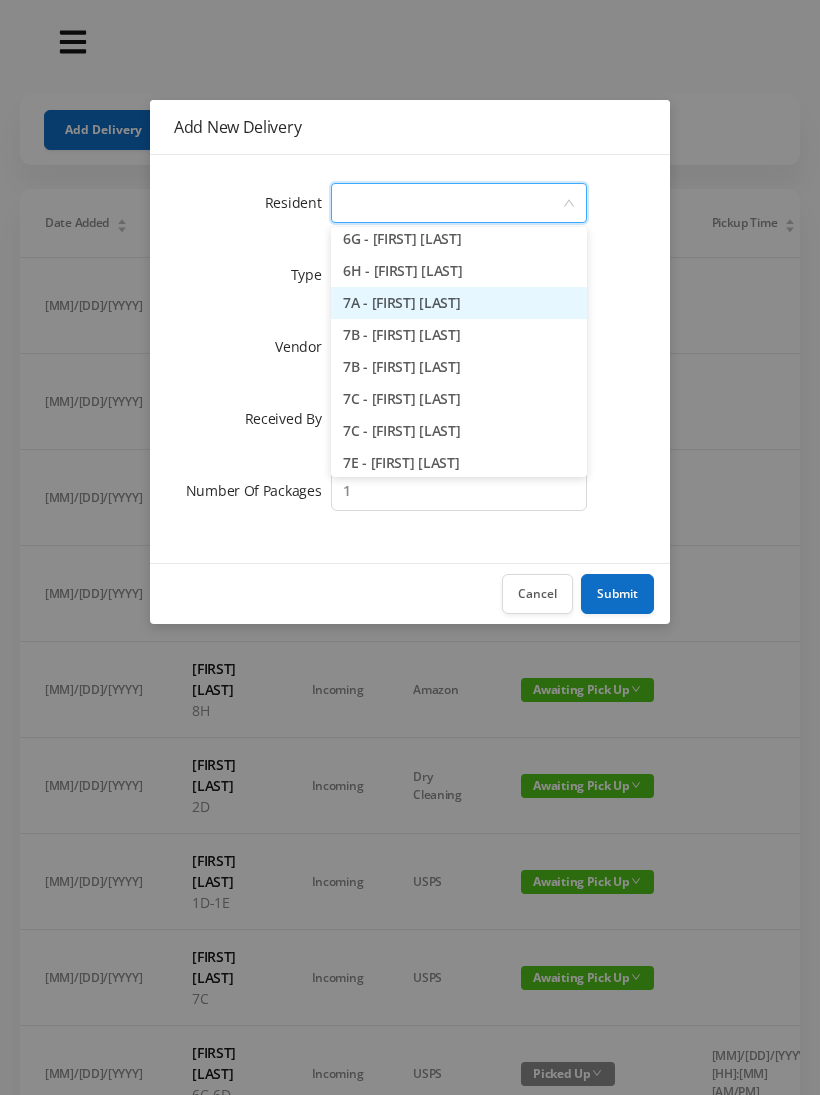 click on "7A - [FIRST] [LAST]" at bounding box center [459, 303] 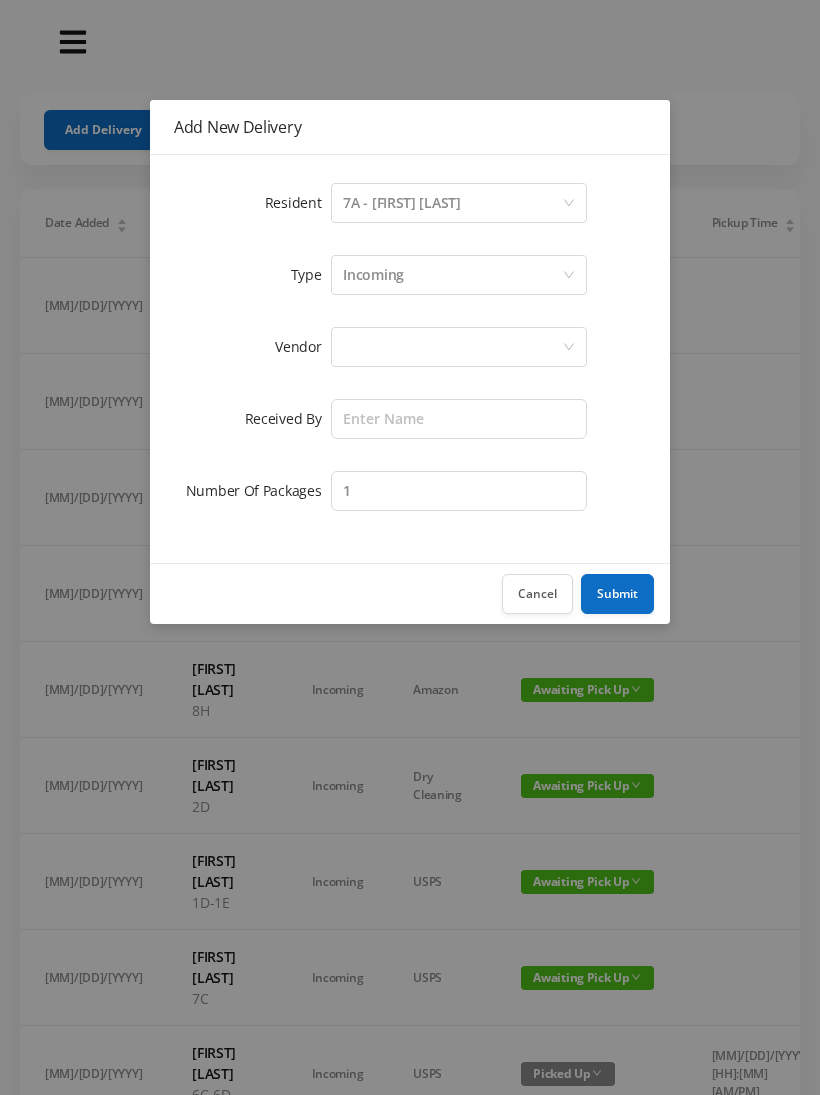 click on "Incoming" at bounding box center [373, 275] 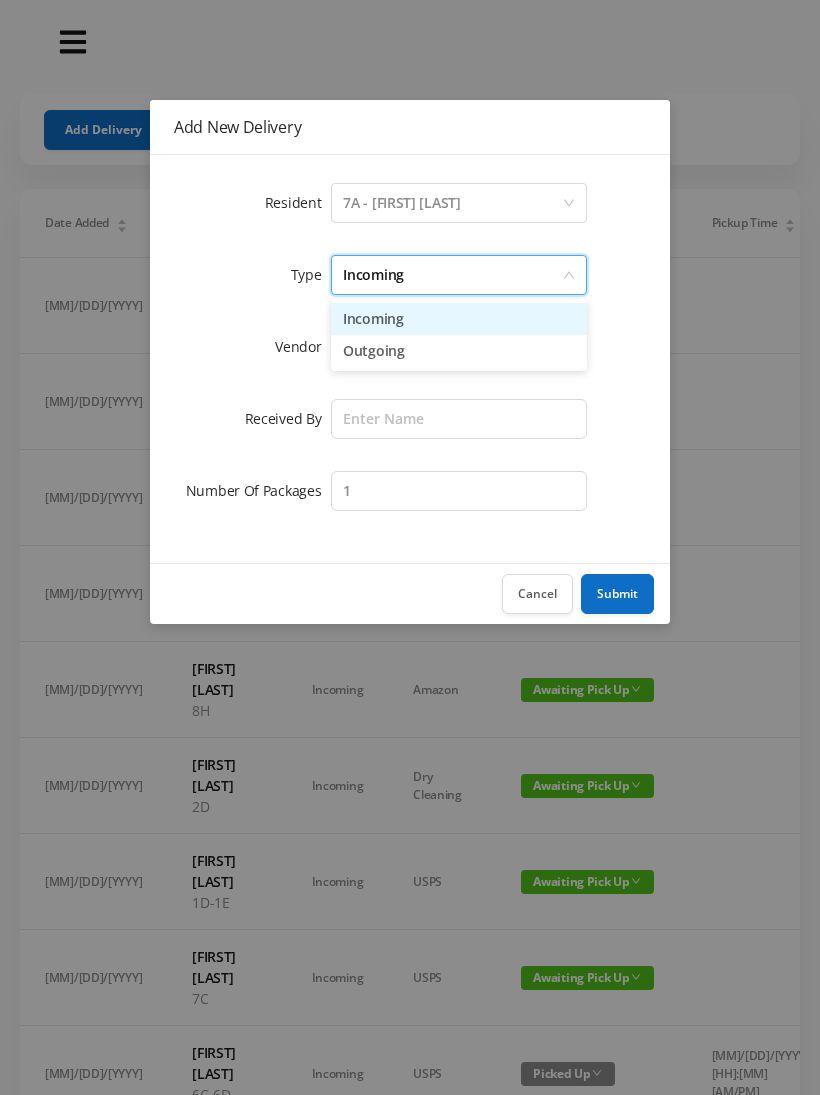 click on "Incoming" at bounding box center (459, 319) 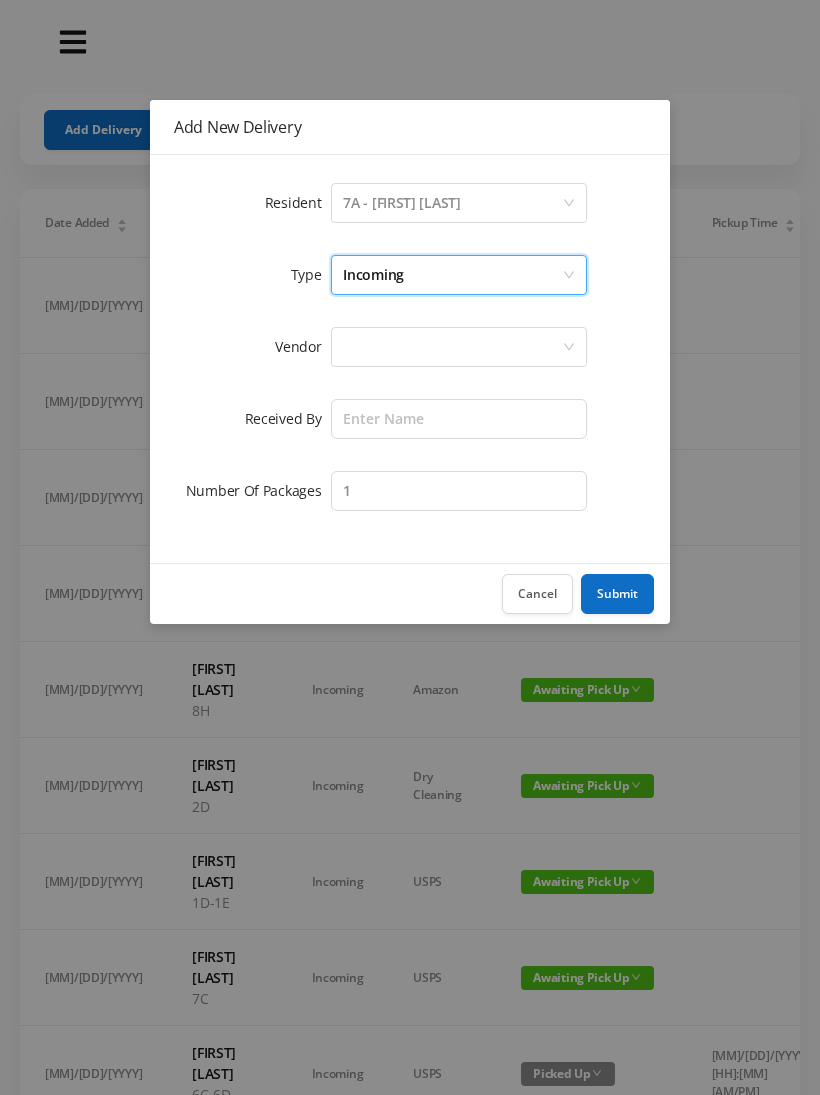 click at bounding box center (452, 203) 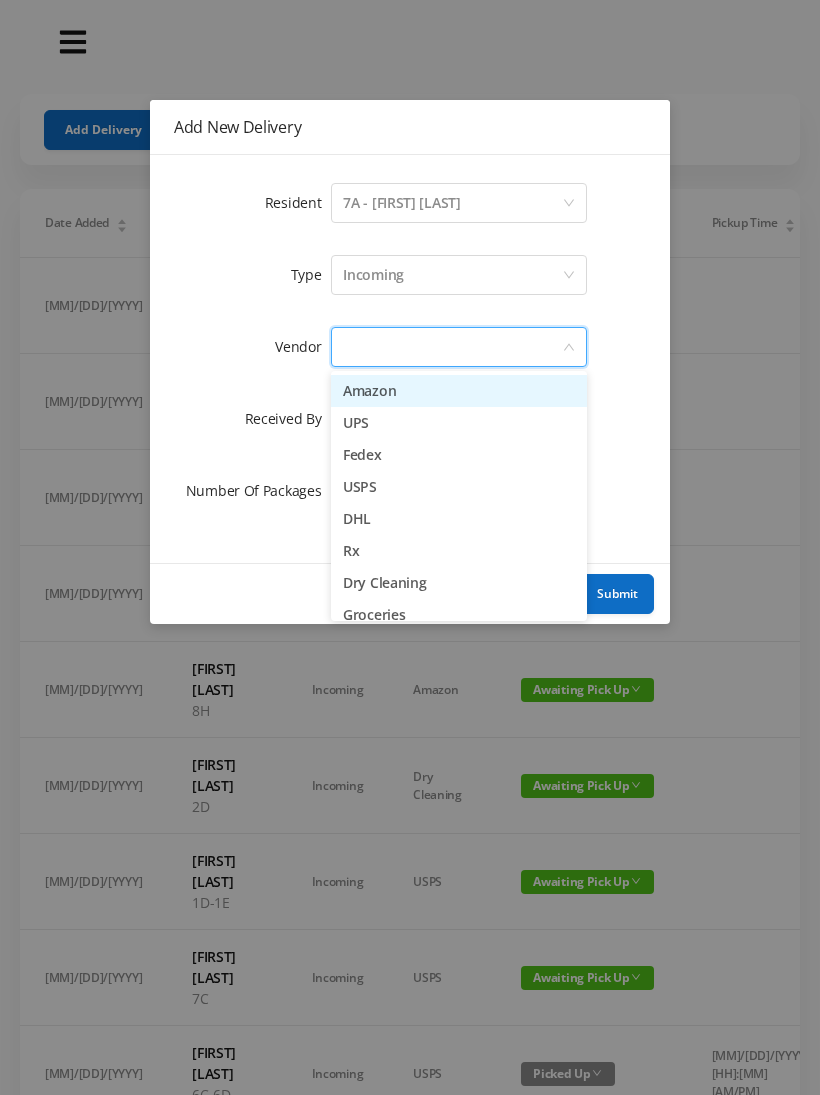 click on "Amazon" at bounding box center [459, 391] 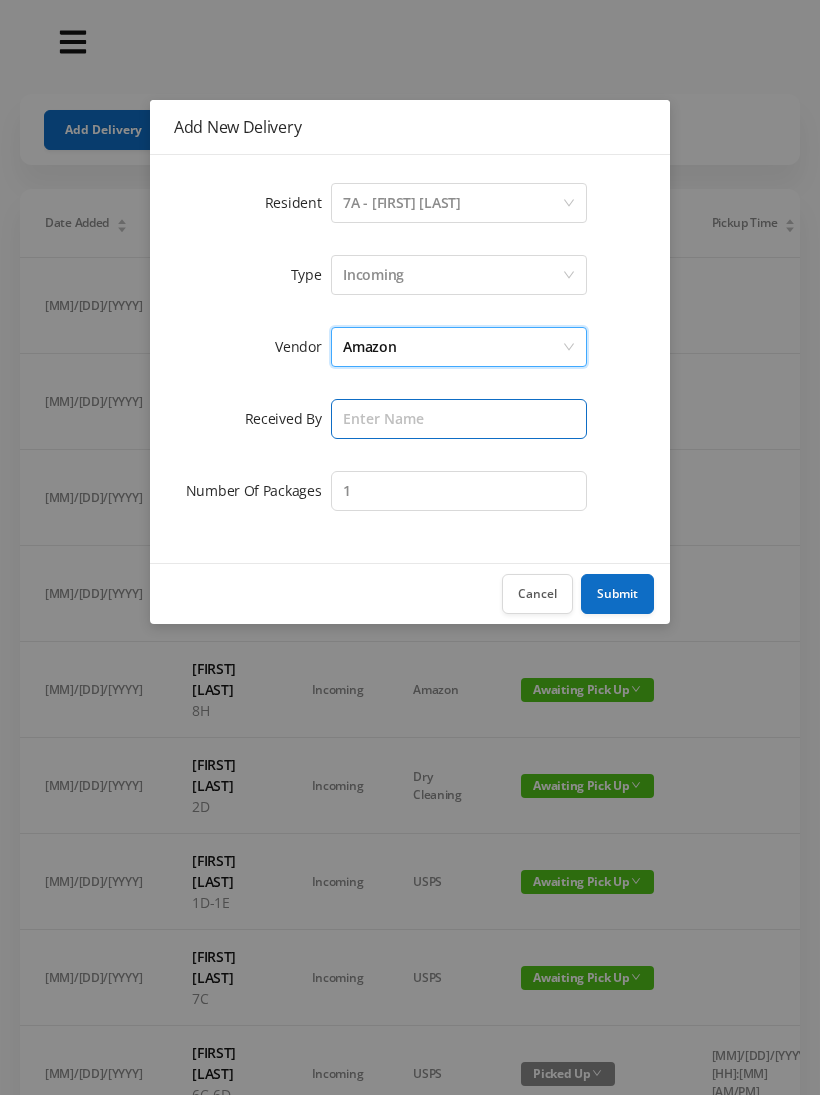 click at bounding box center [459, 419] 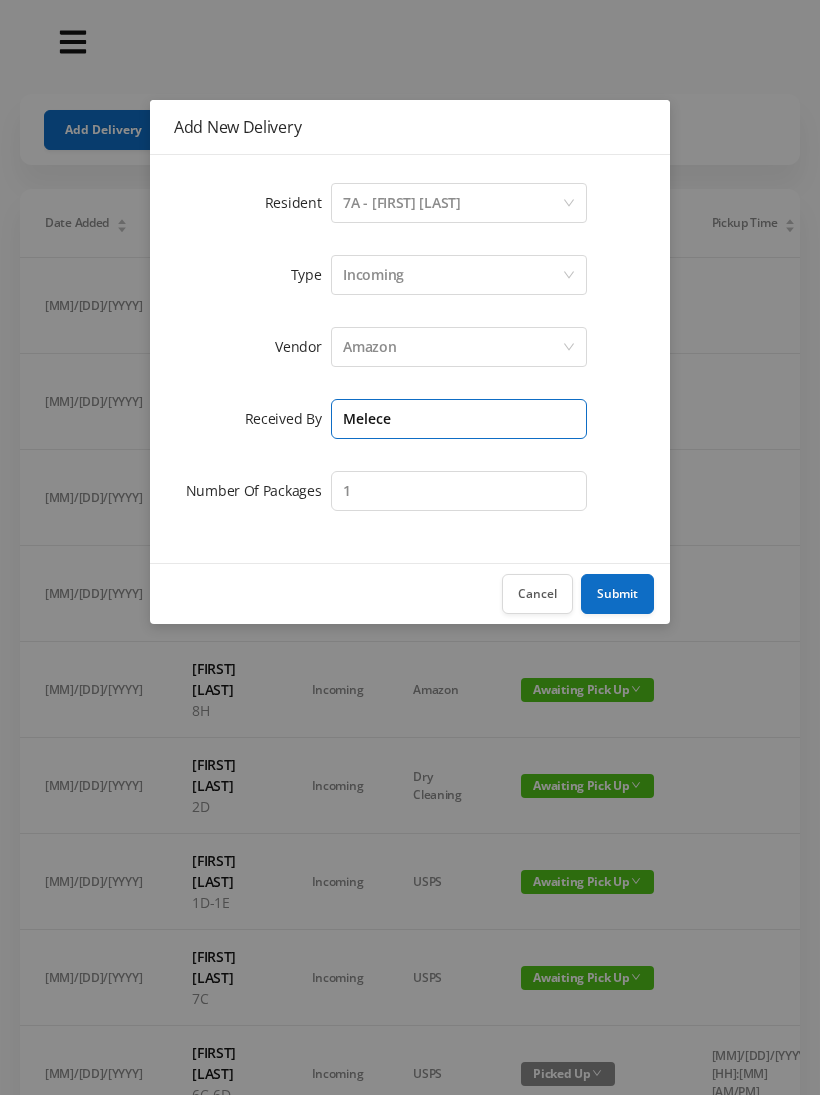 type on "Melece" 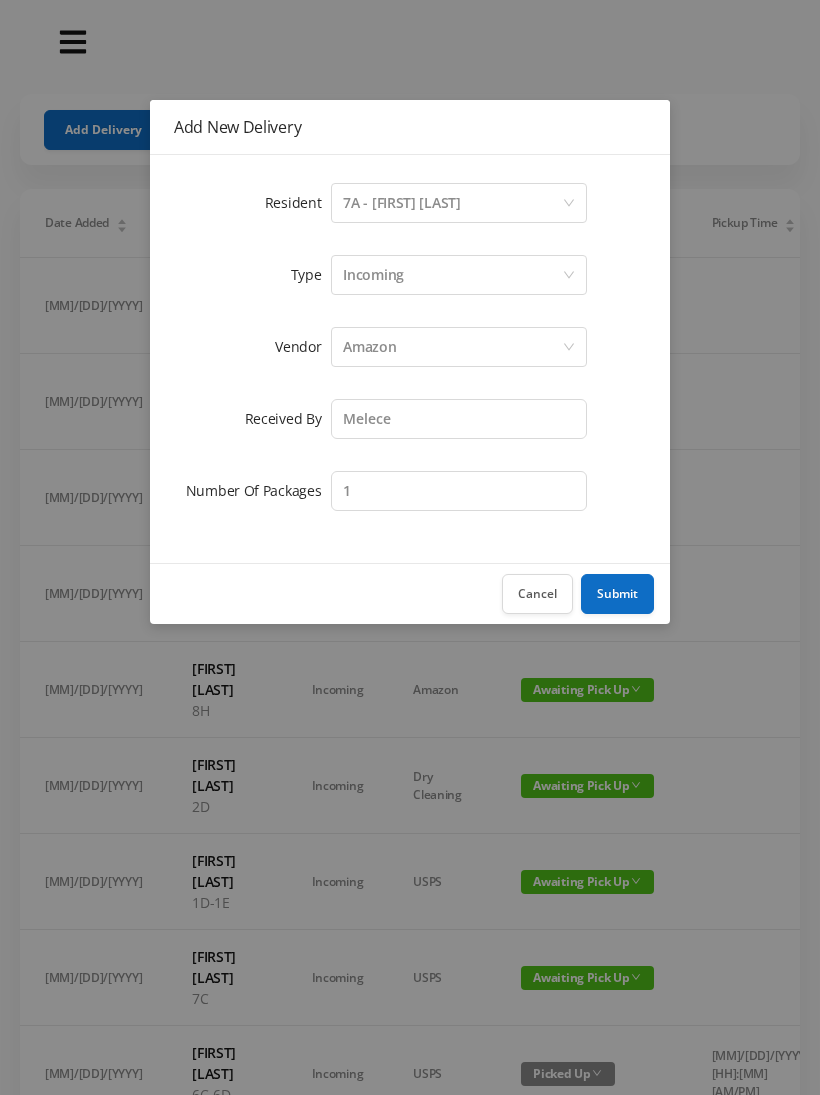 click on "Submit" at bounding box center (617, 594) 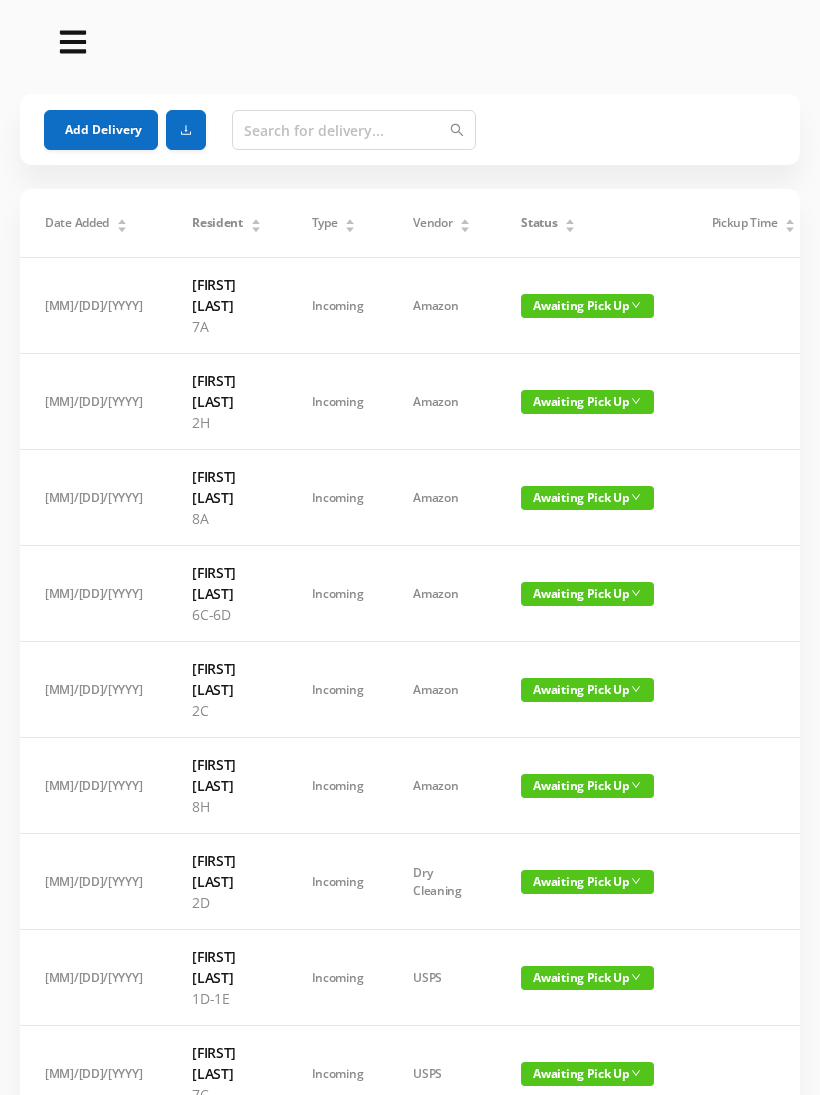 click on "Add Delivery" at bounding box center (101, 130) 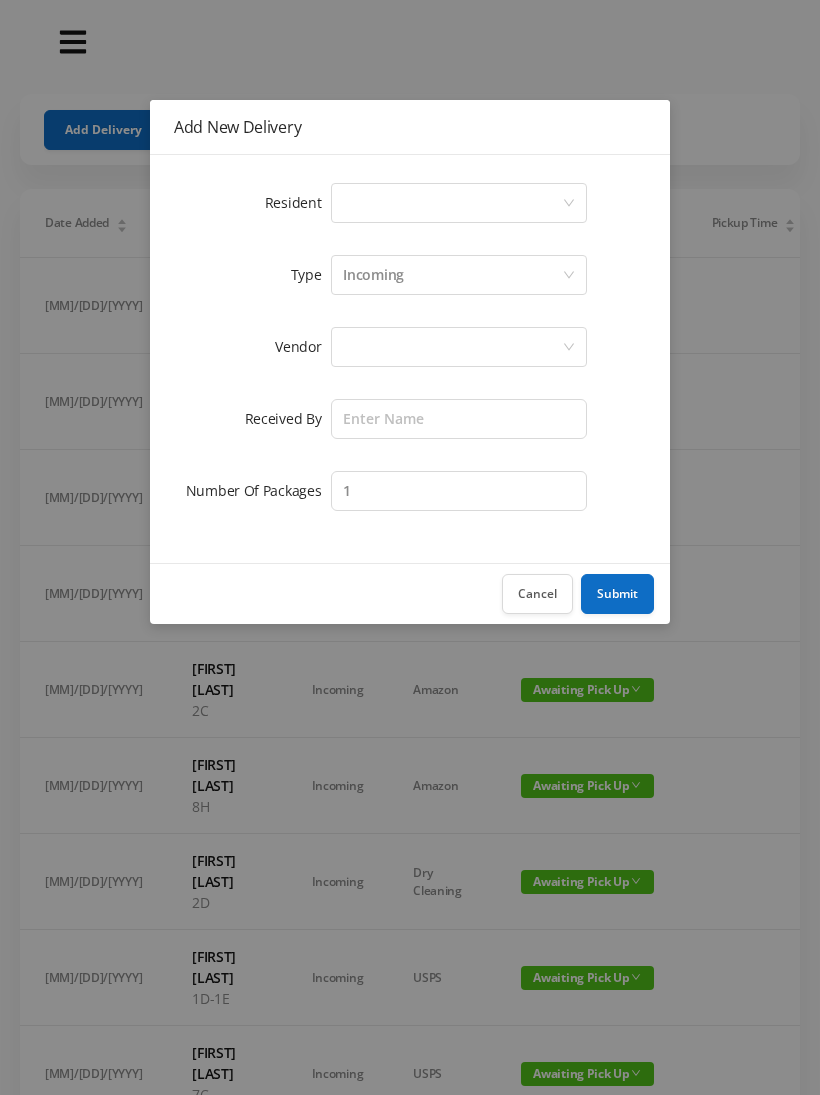 click on "Select a person" at bounding box center [452, 203] 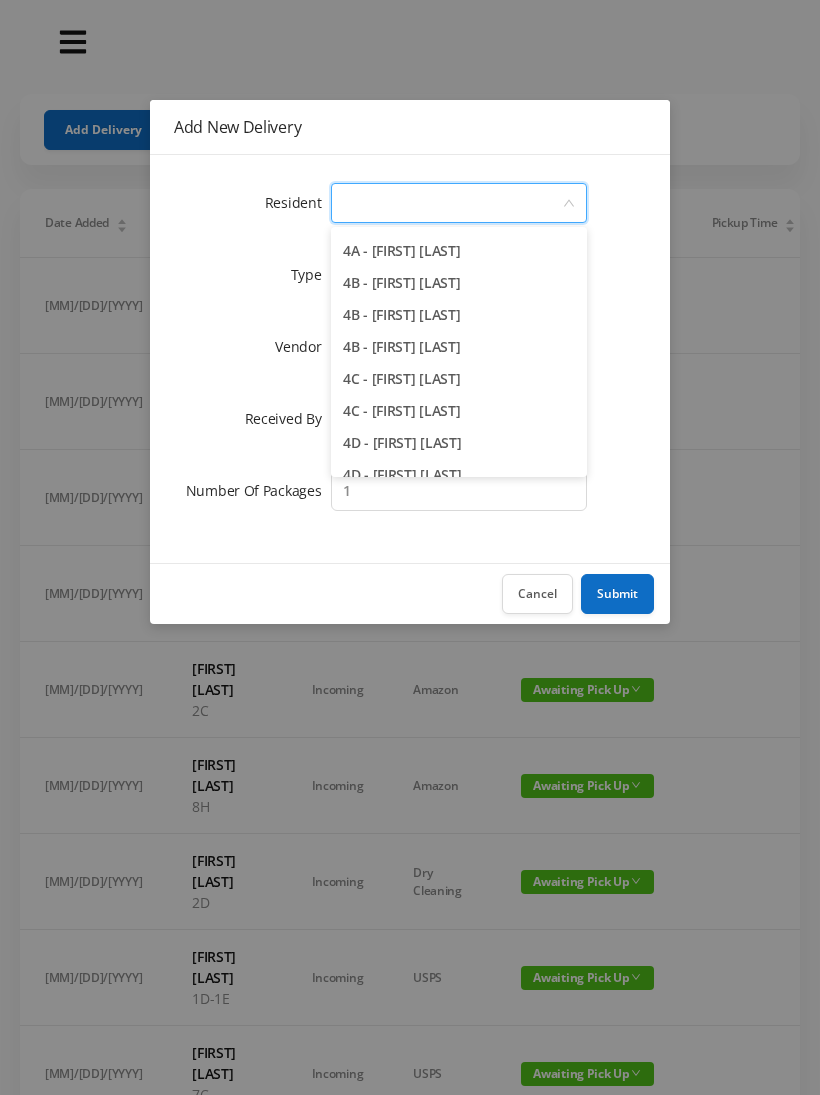 scroll, scrollTop: 1119, scrollLeft: 0, axis: vertical 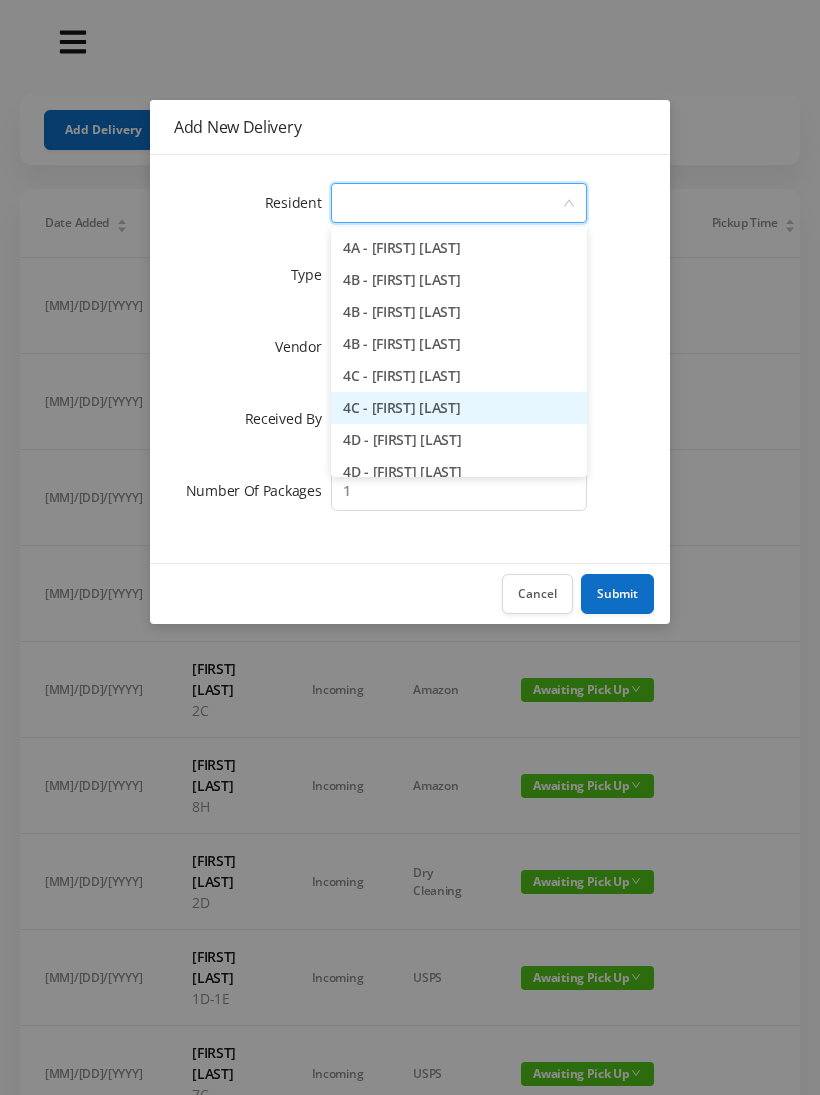 click on "4C - [FIRST] [LAST]" at bounding box center [459, 408] 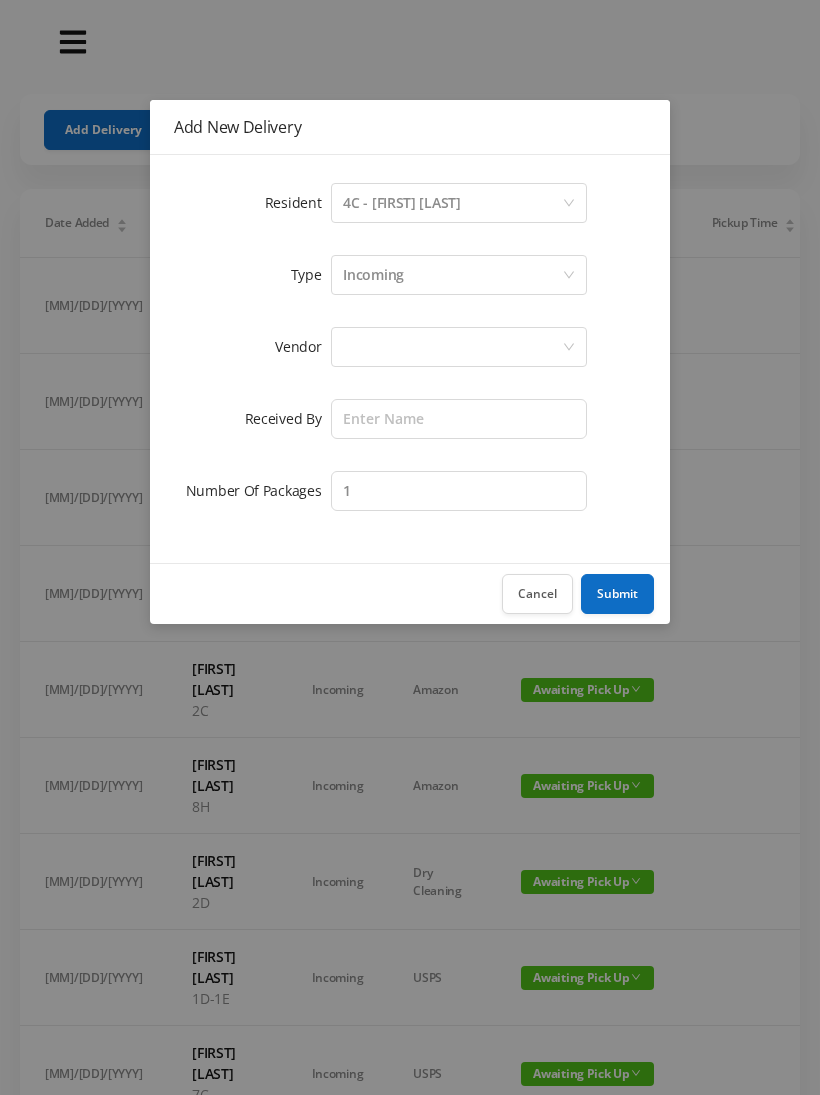 click on "Incoming" at bounding box center (452, 203) 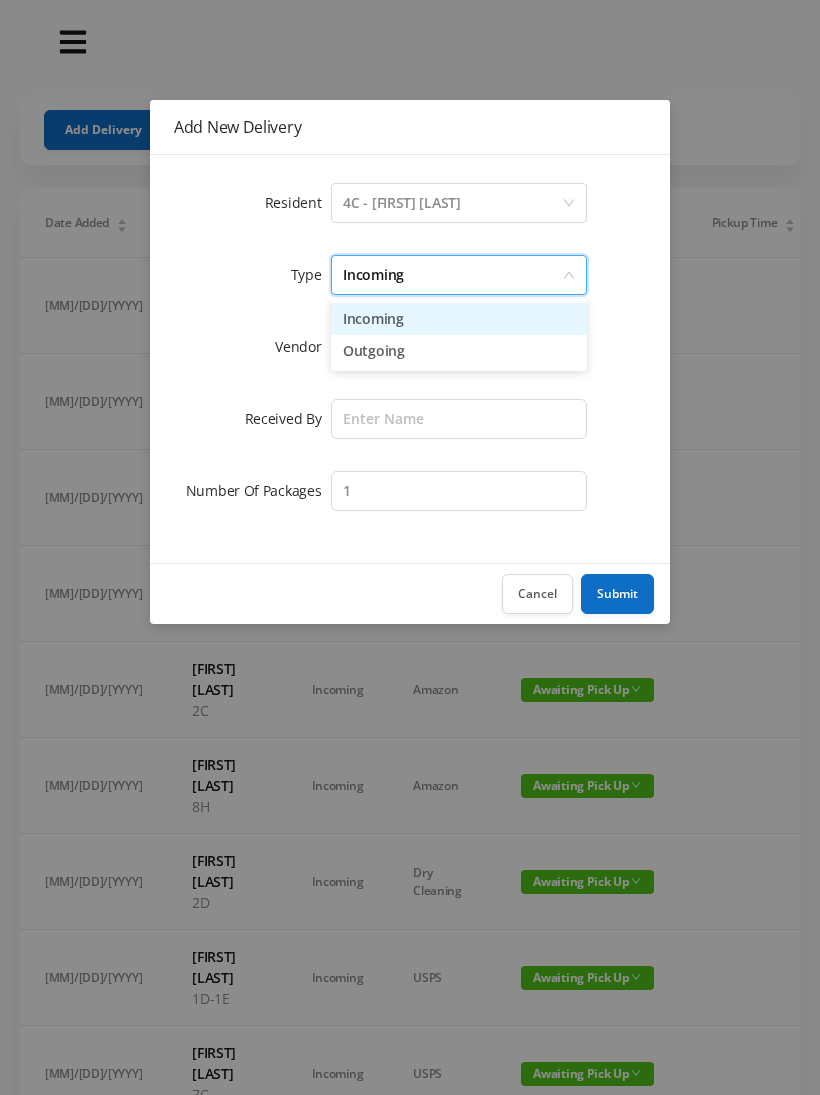 click on "Incoming" at bounding box center [459, 319] 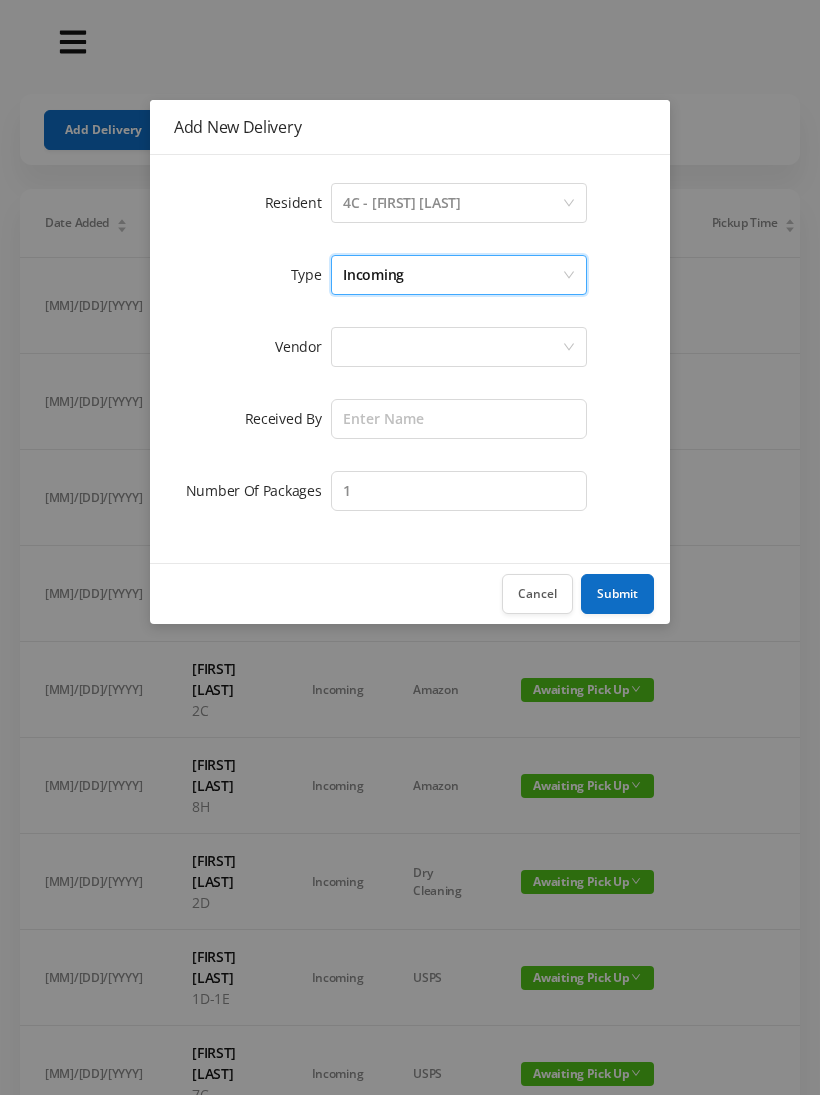click at bounding box center [452, 203] 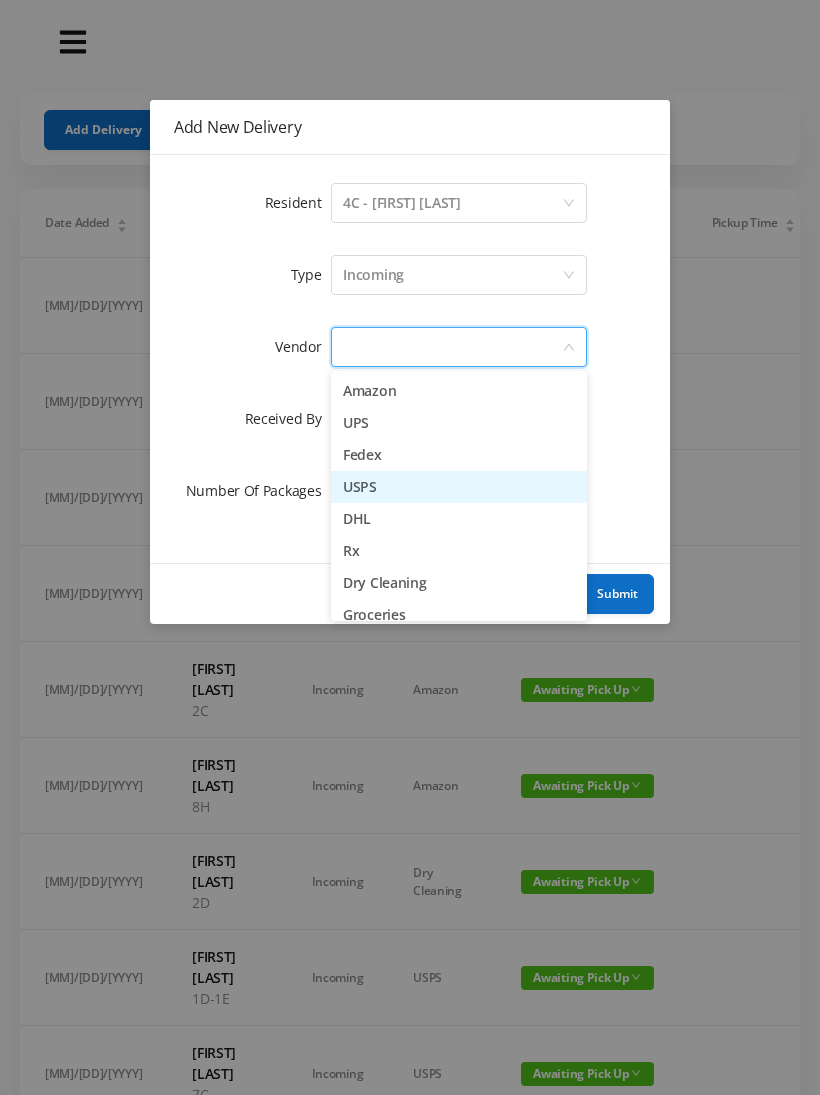 click on "USPS" at bounding box center (459, 487) 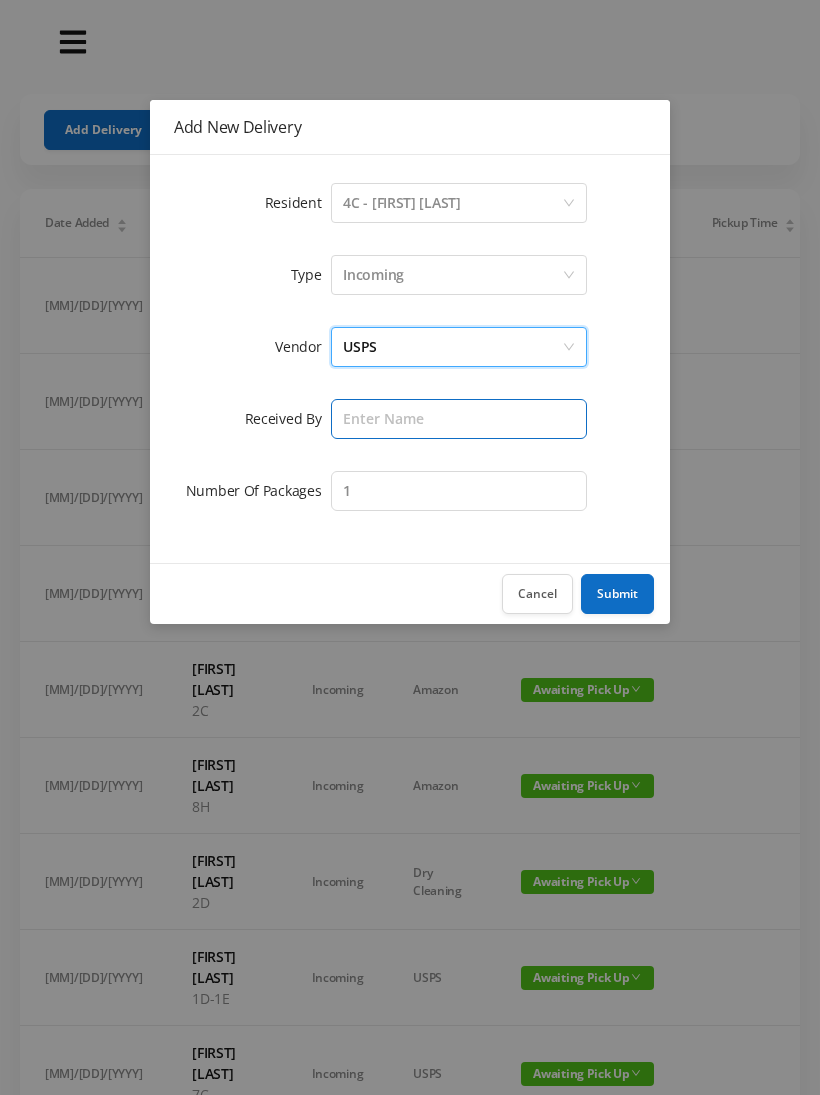 click at bounding box center [459, 419] 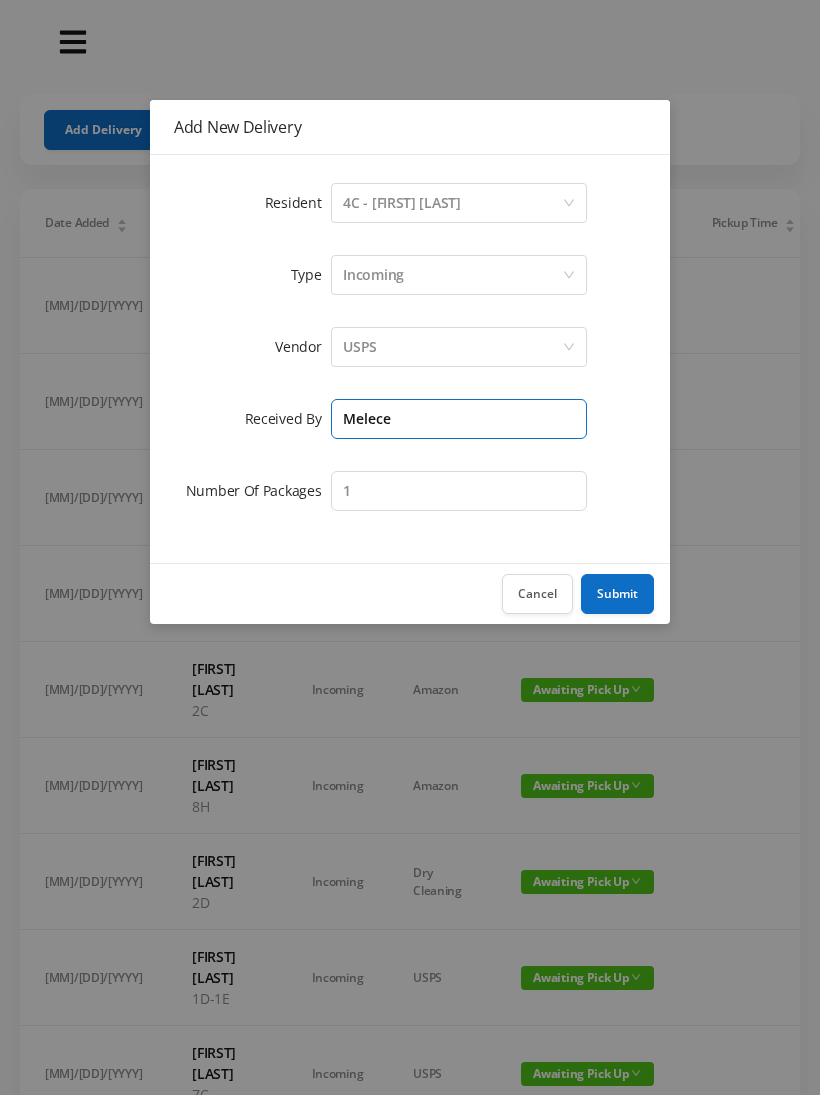 type on "Melece" 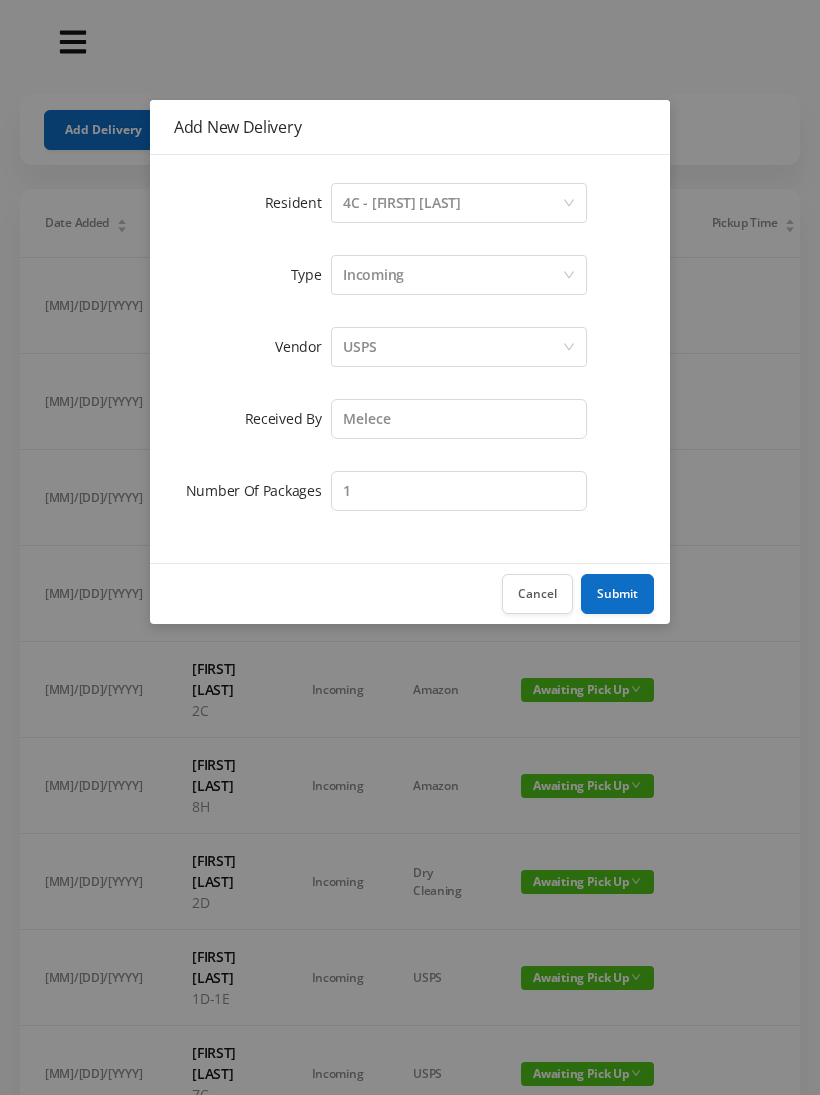 click on "Submit" at bounding box center [617, 594] 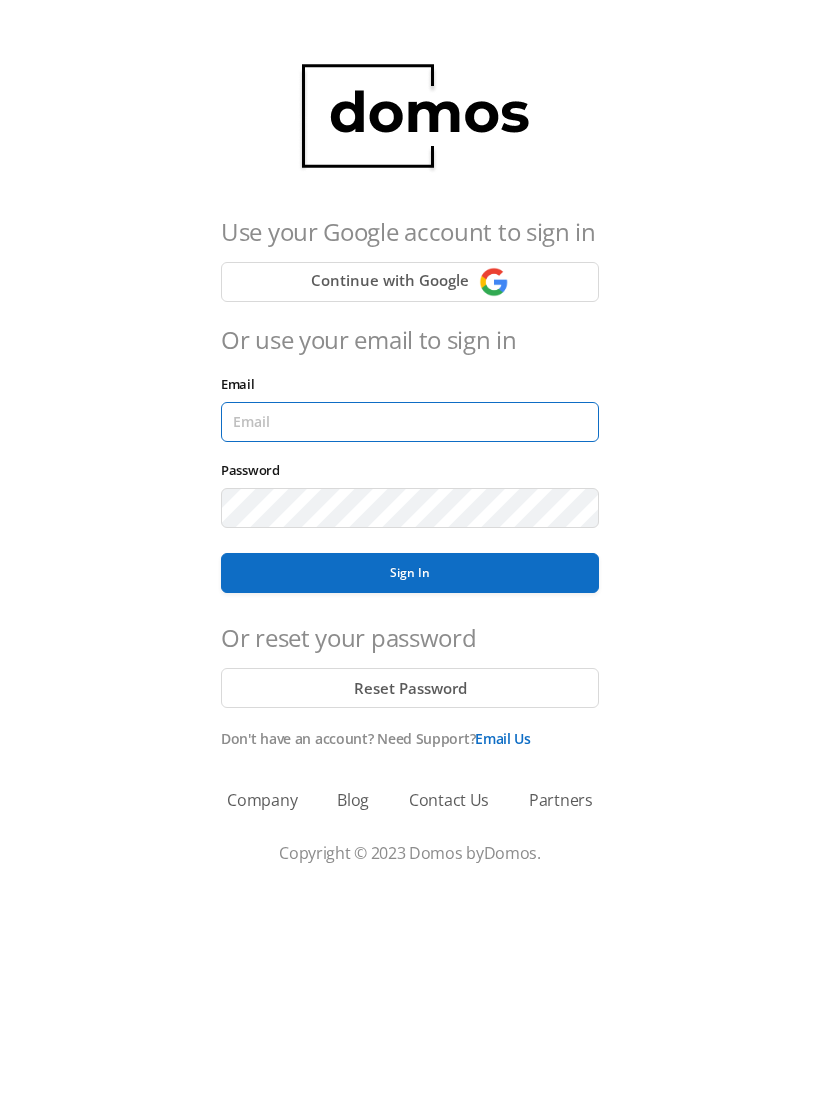 scroll, scrollTop: 0, scrollLeft: 0, axis: both 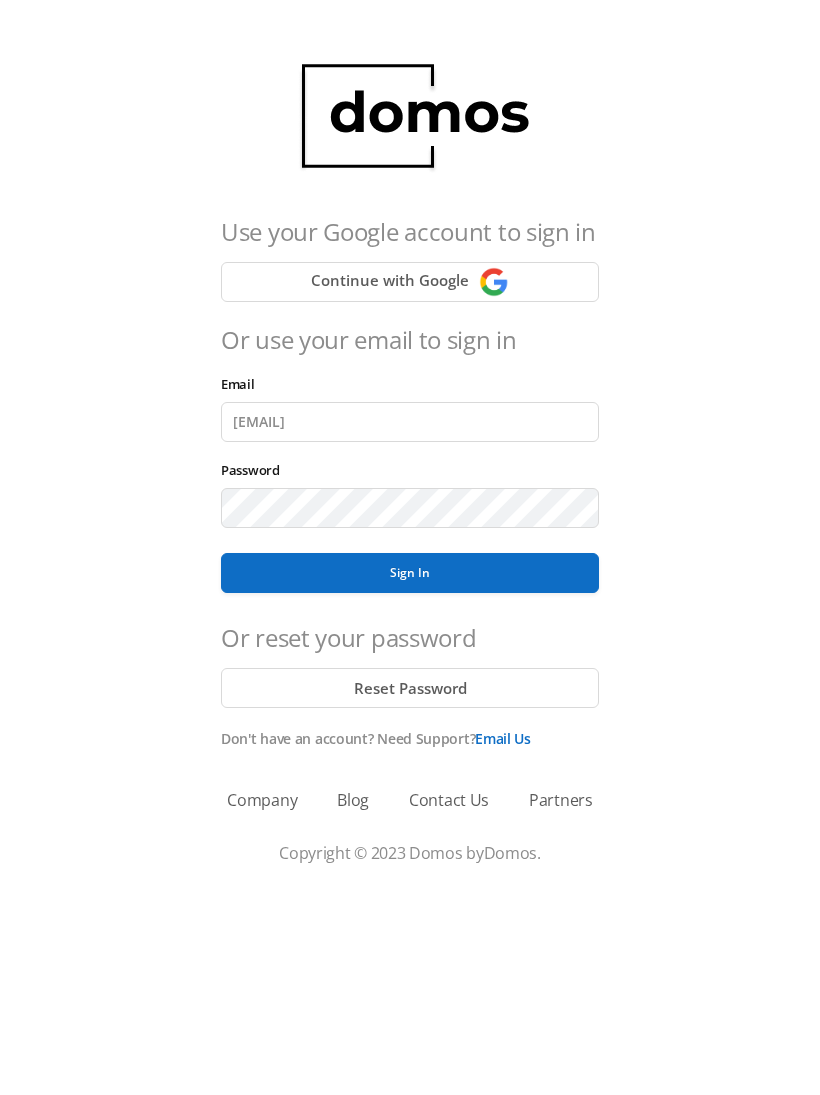 click on "Sign In" at bounding box center (410, 573) 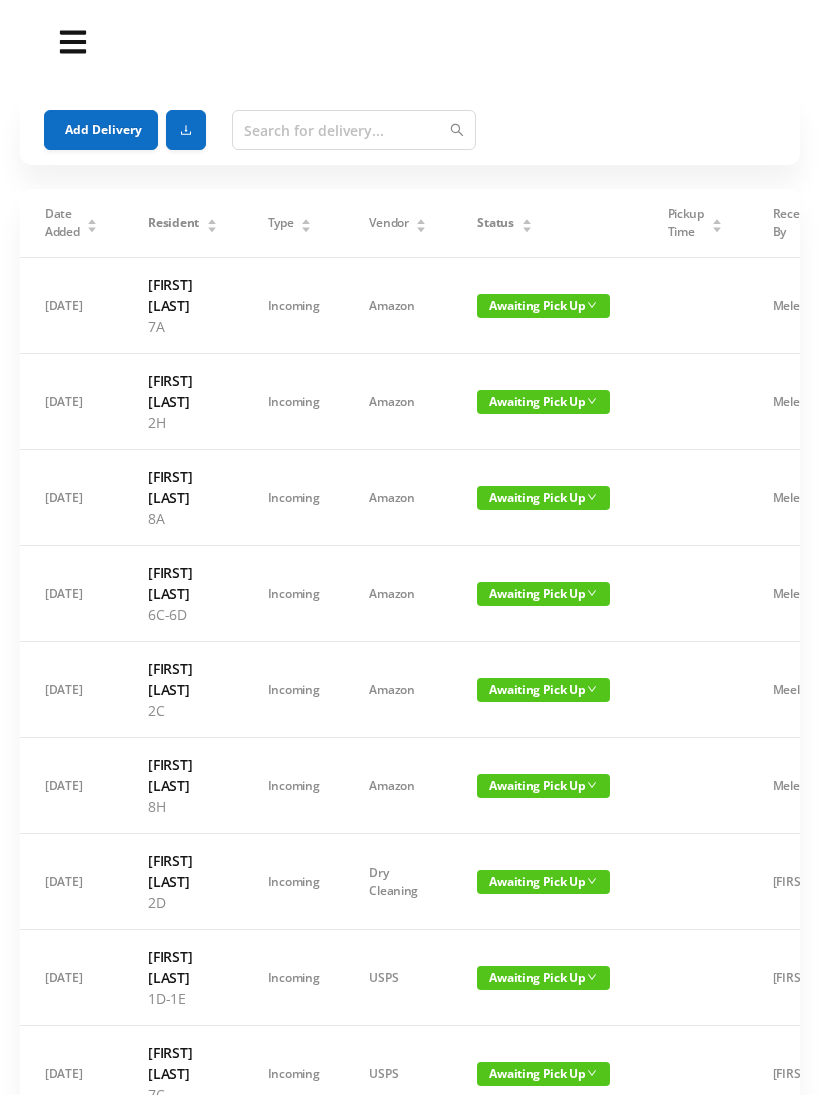 click on "Add Delivery" at bounding box center (101, 130) 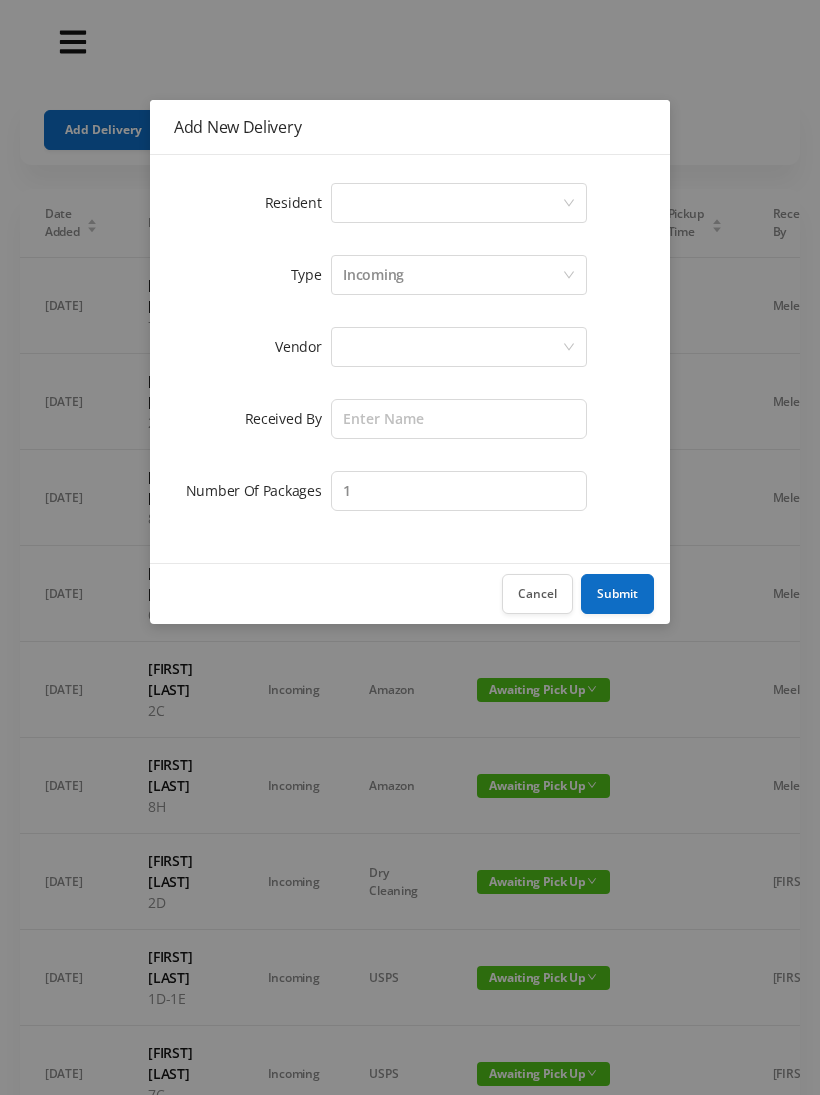 click on "Select a person" at bounding box center [452, 203] 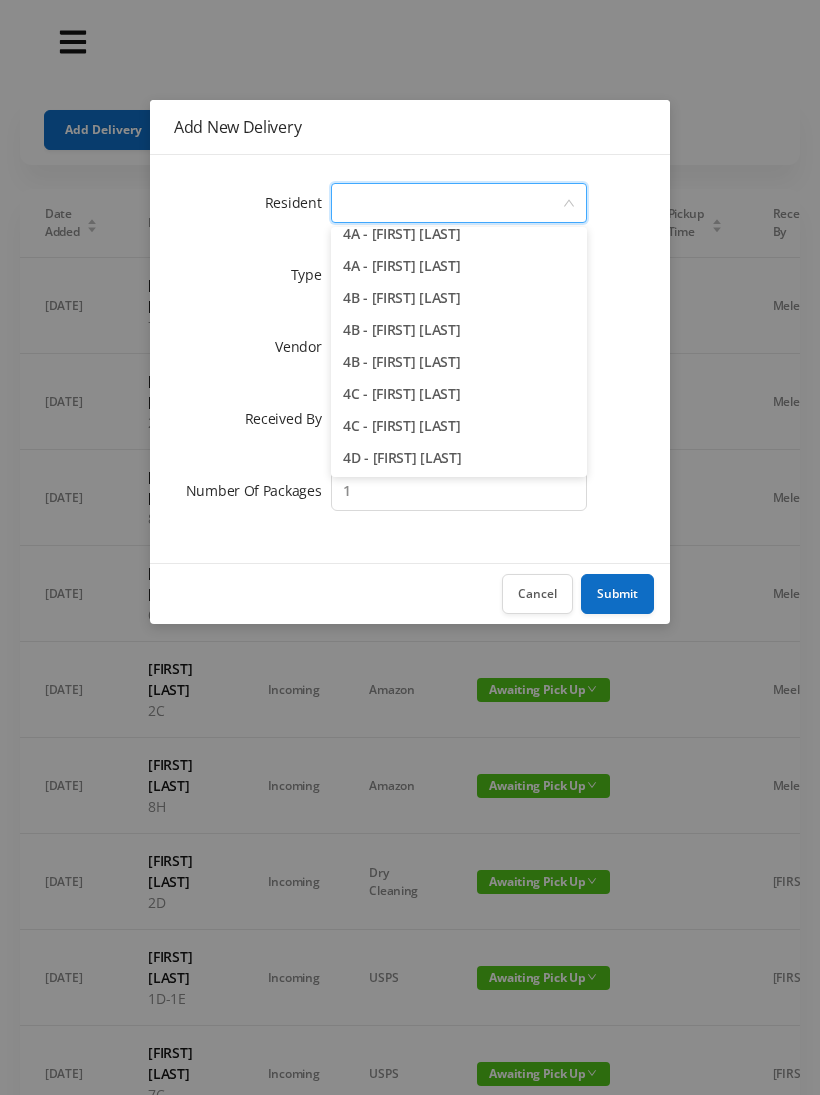 scroll, scrollTop: 1102, scrollLeft: 0, axis: vertical 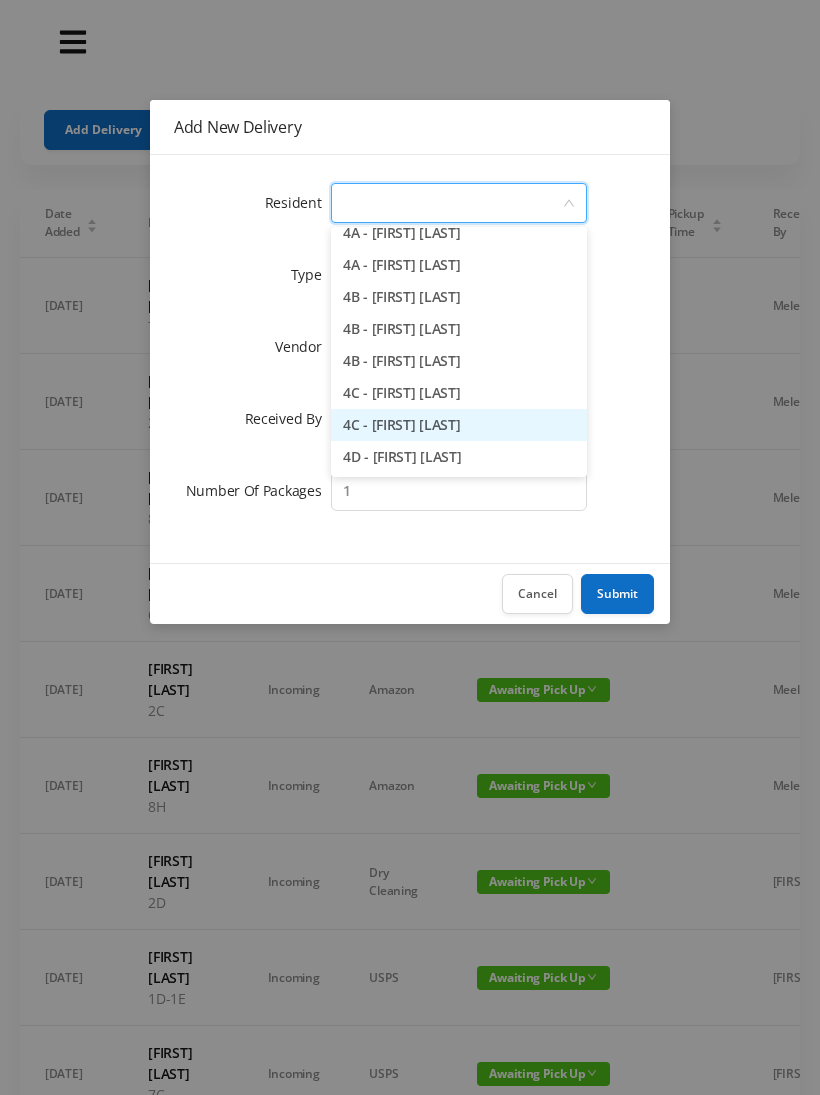 click on "4C - [FIRST] [LAST]" at bounding box center (459, 425) 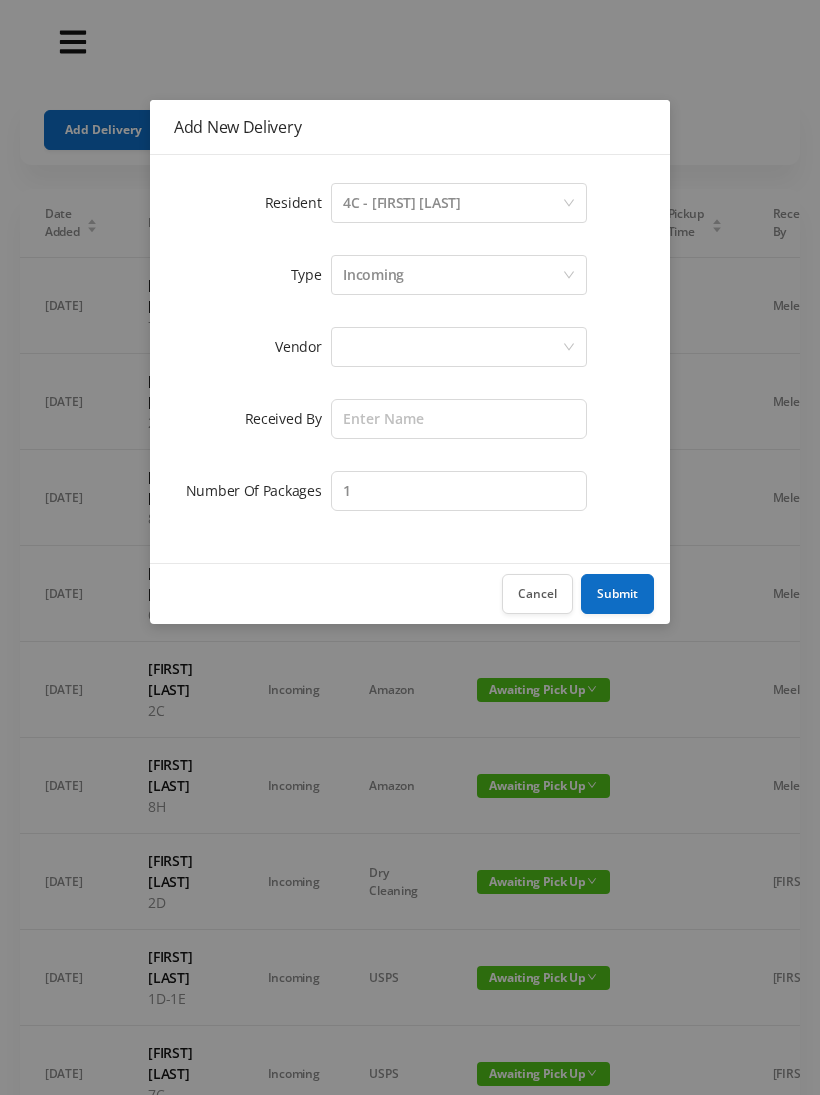 click on "Incoming" at bounding box center [452, 203] 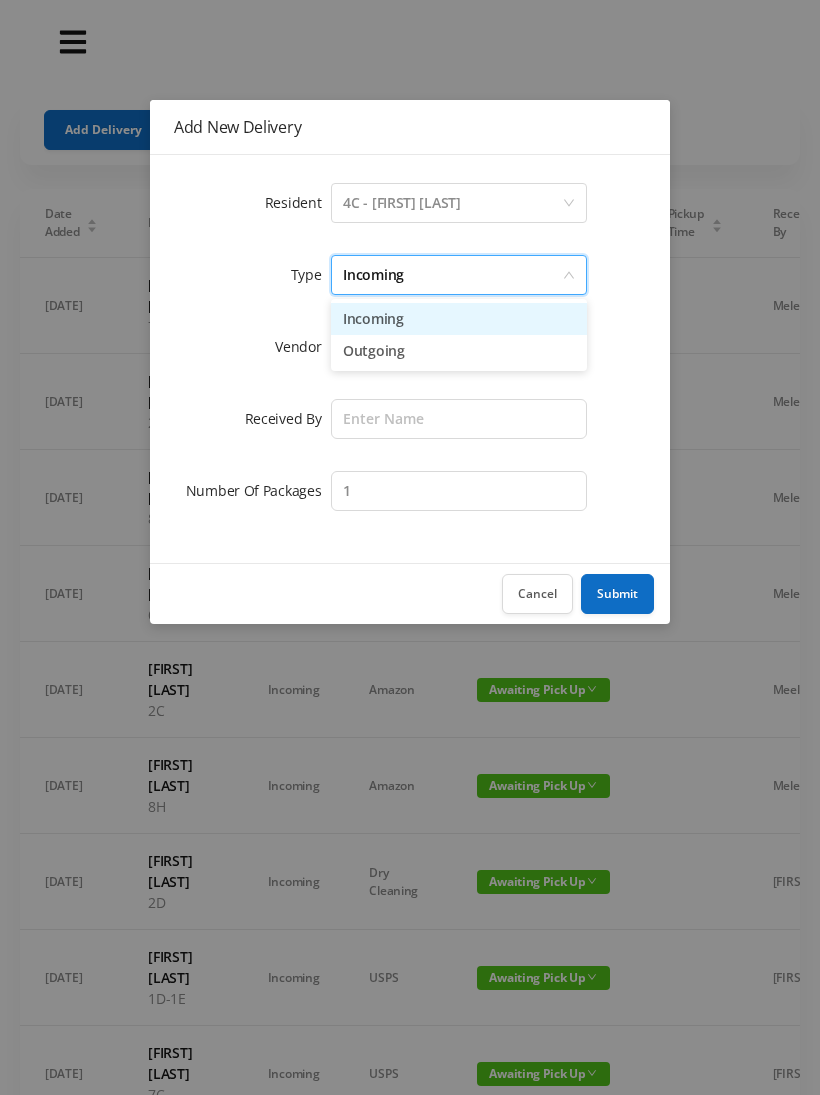 click on "Incoming" at bounding box center (459, 319) 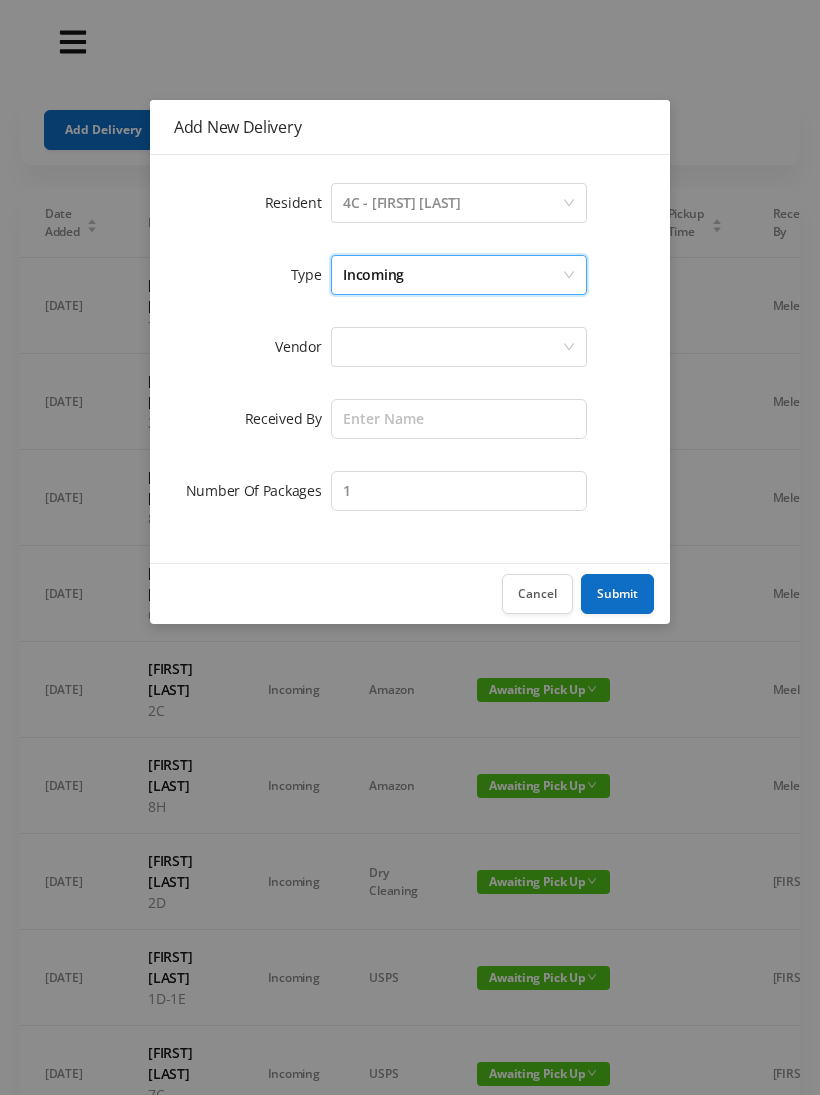 click at bounding box center (452, 203) 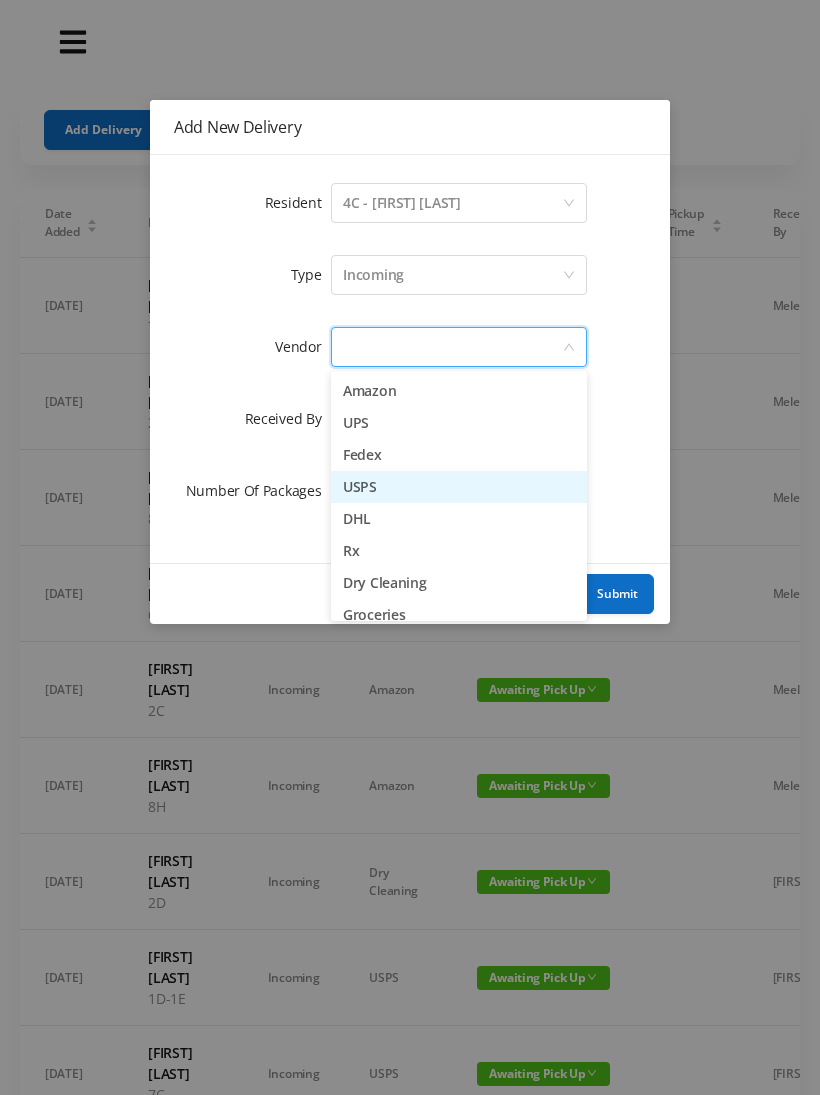 click on "USPS" at bounding box center [459, 487] 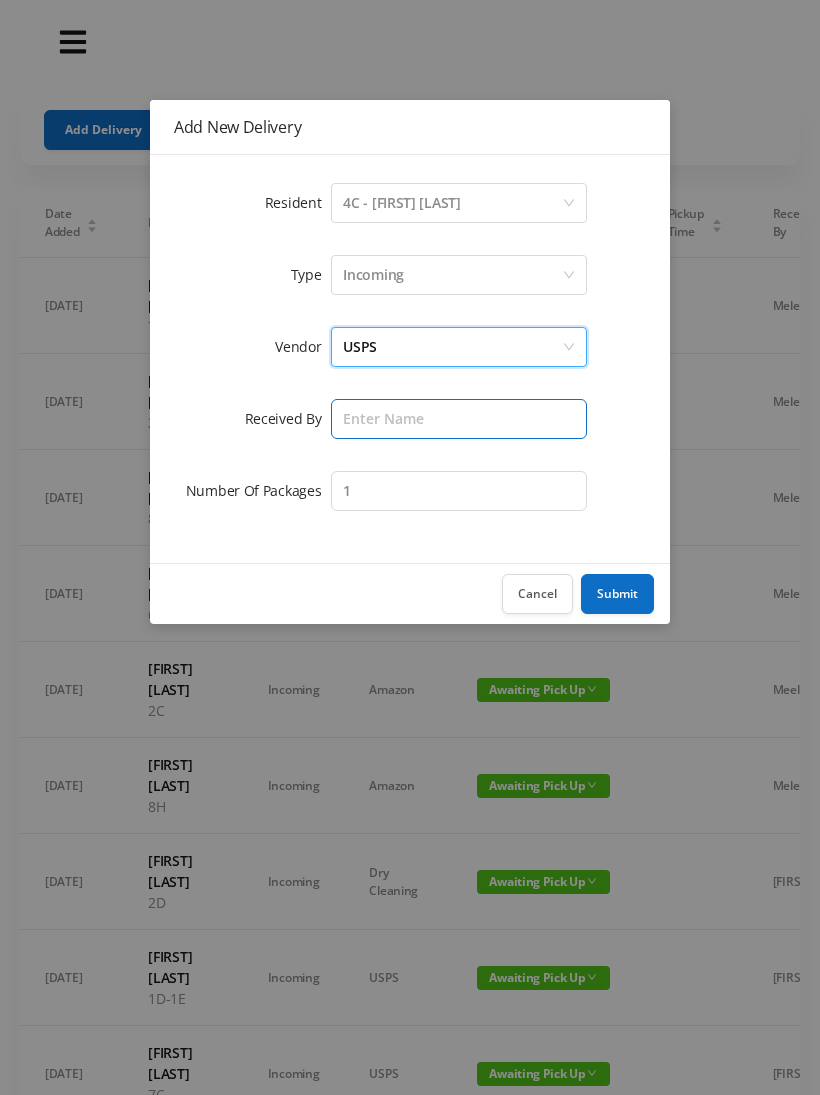 click at bounding box center (459, 419) 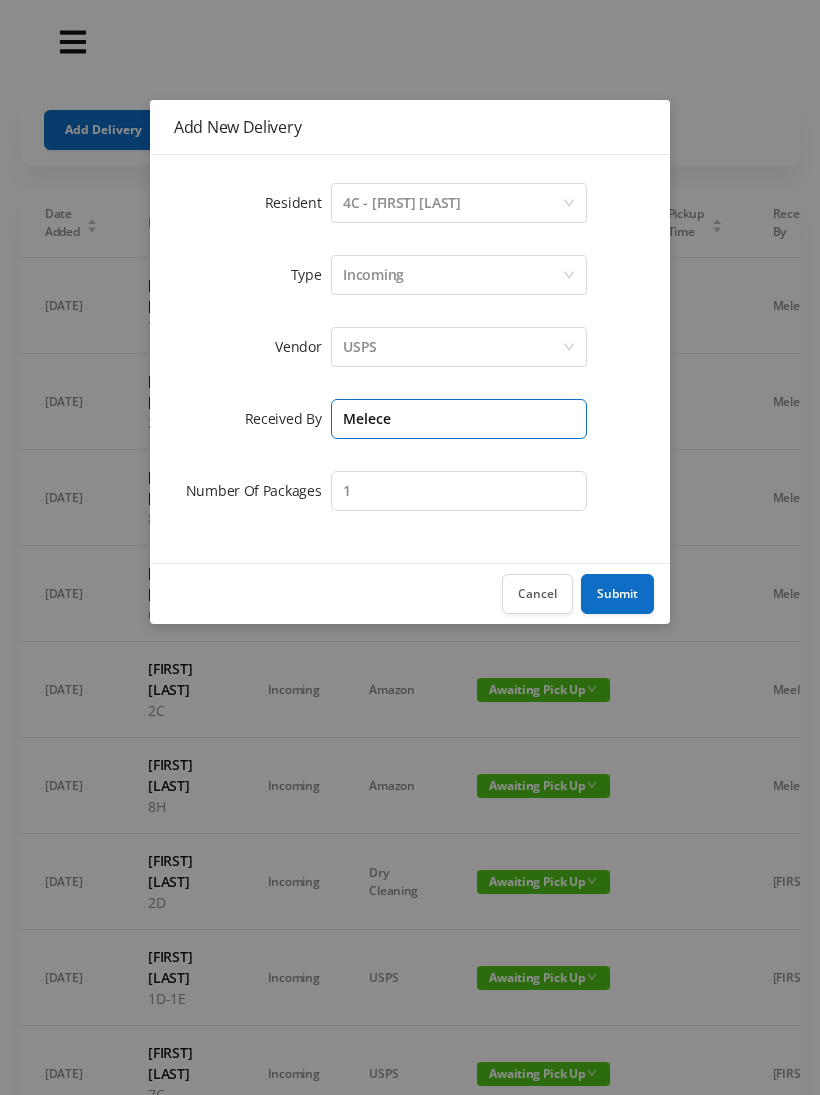 type on "Melece" 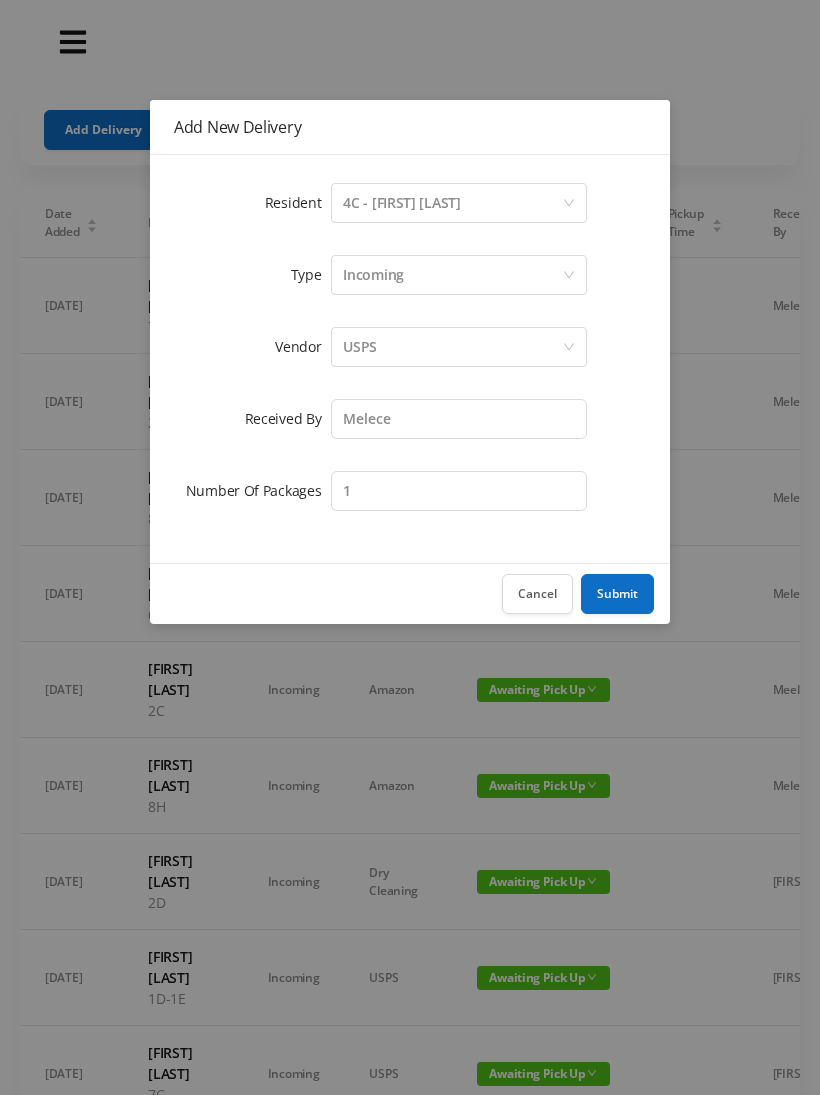 click on "Submit" at bounding box center [617, 594] 